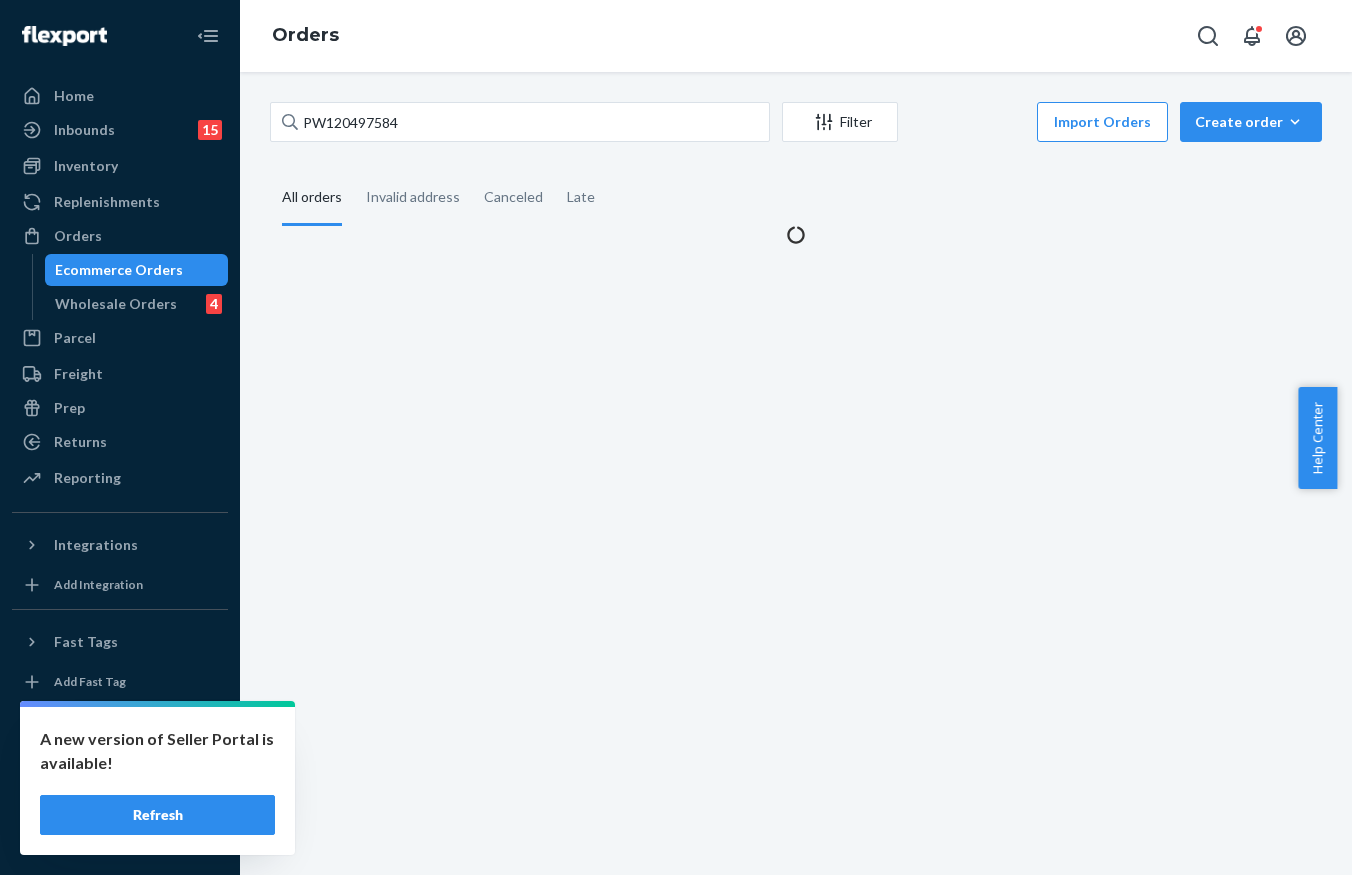 scroll, scrollTop: 0, scrollLeft: 0, axis: both 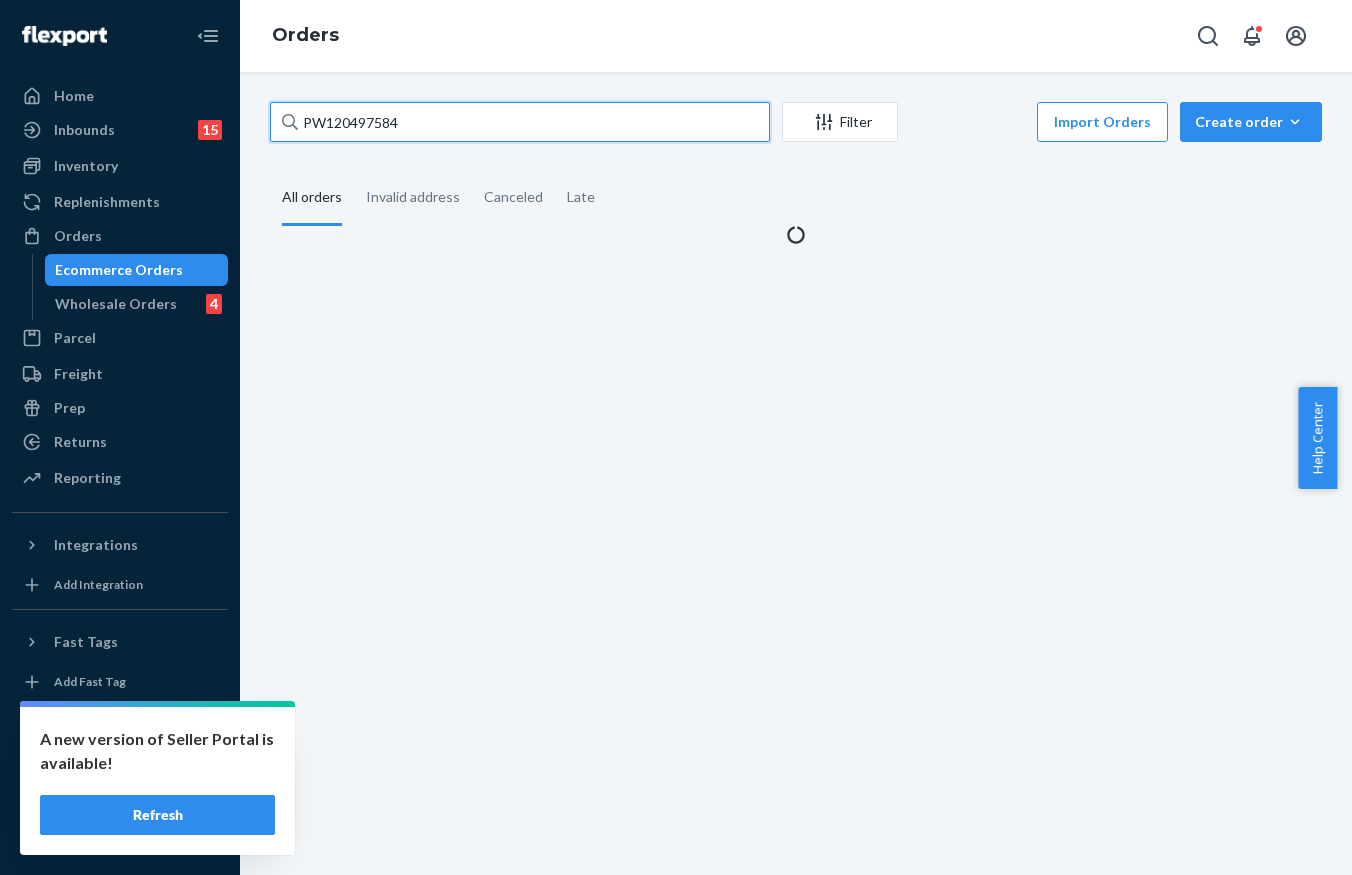 click on "PW120497584" at bounding box center (520, 122) 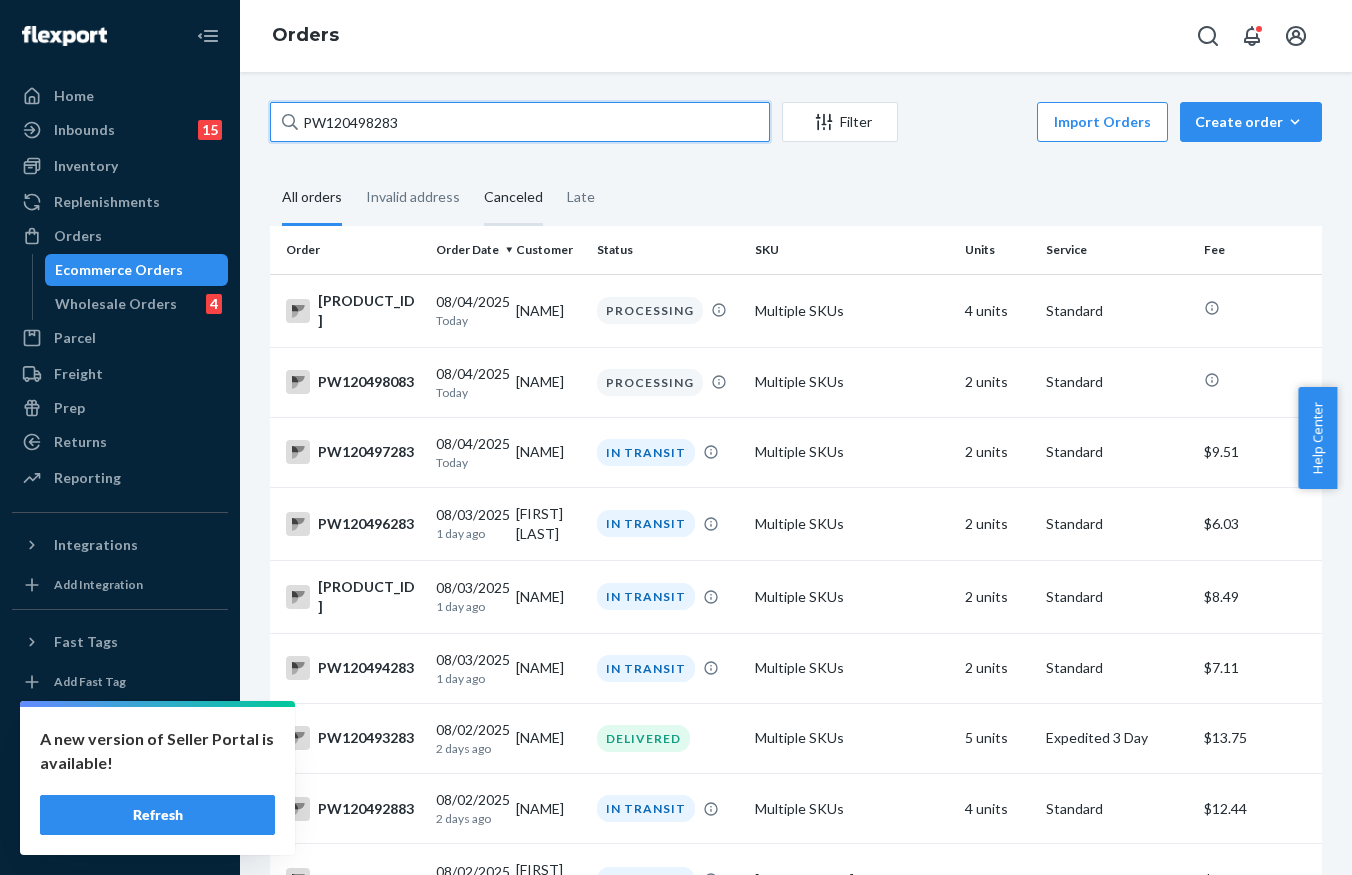 type on "PW120498283" 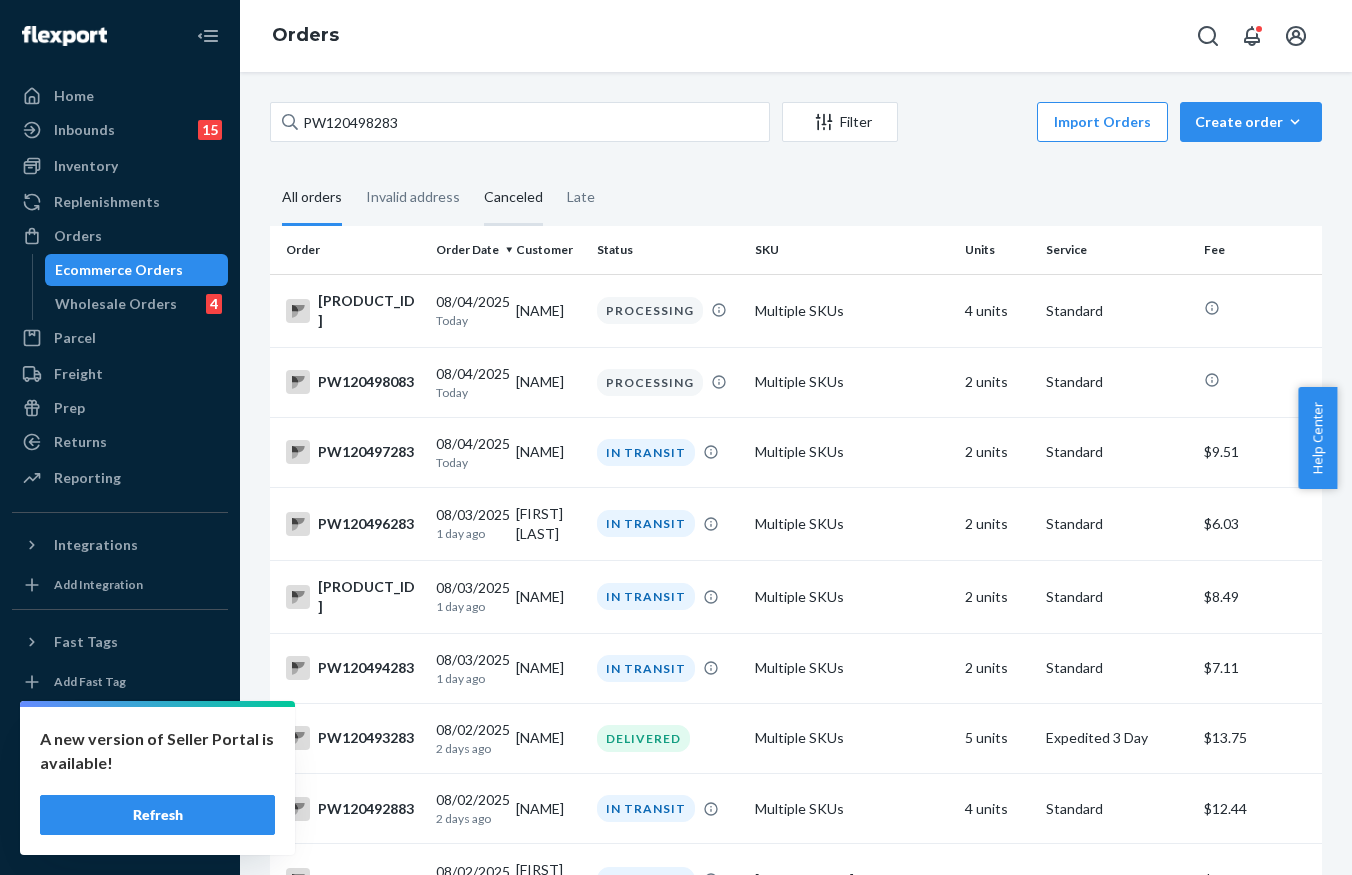 click on "Canceled" at bounding box center [513, 198] 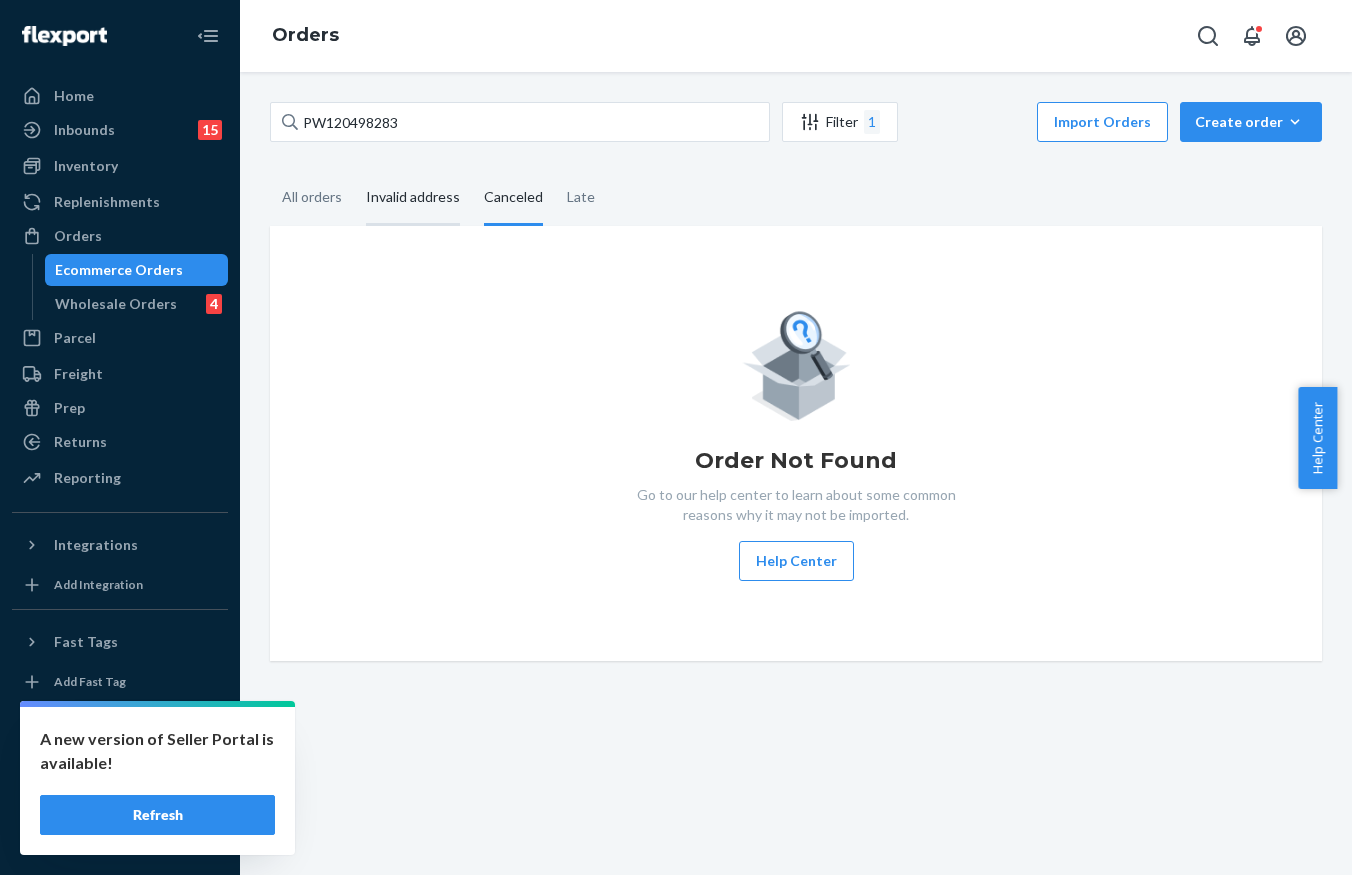 click on "Invalid address" at bounding box center [413, 198] 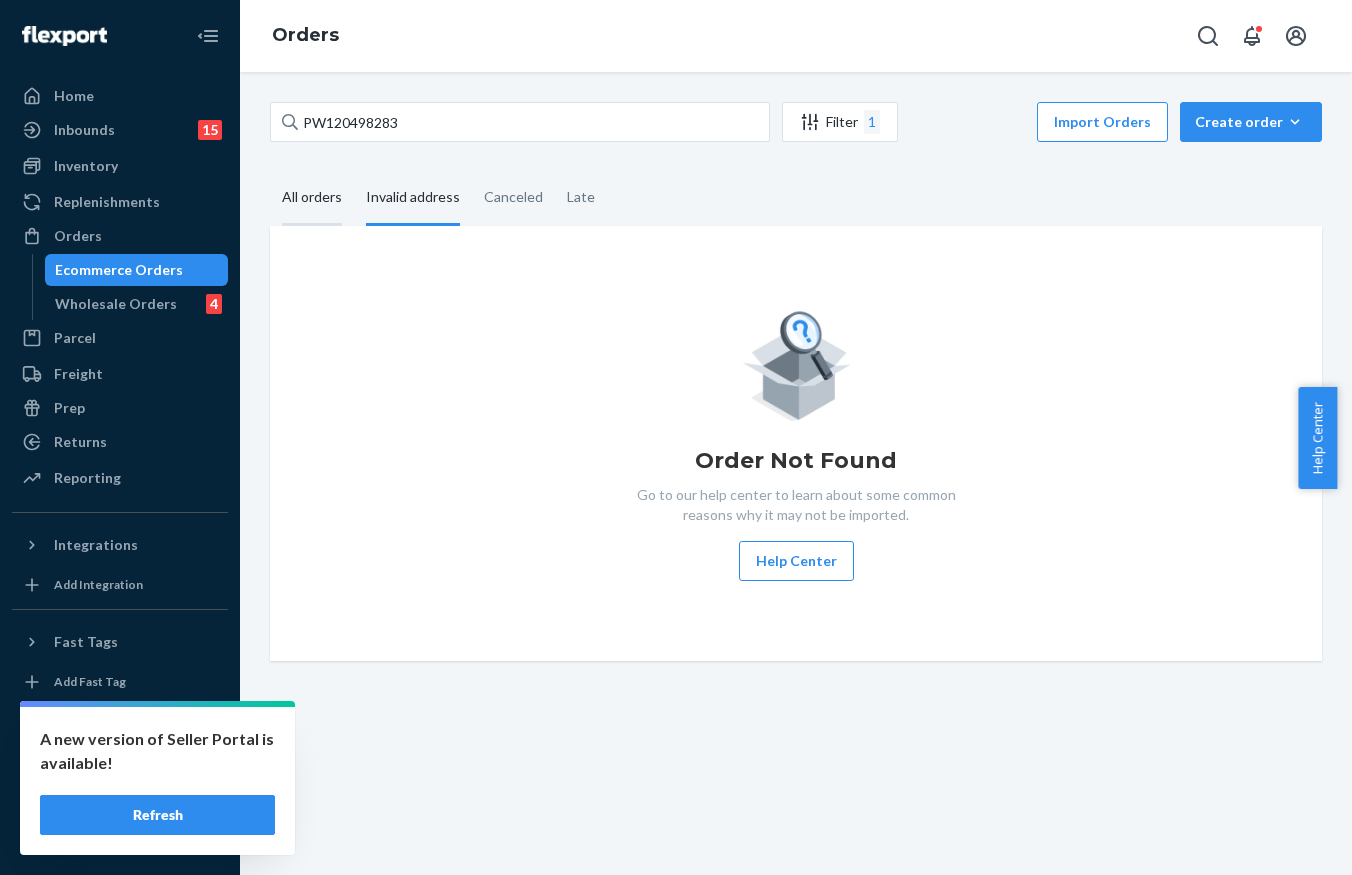 click on "All orders" at bounding box center (312, 198) 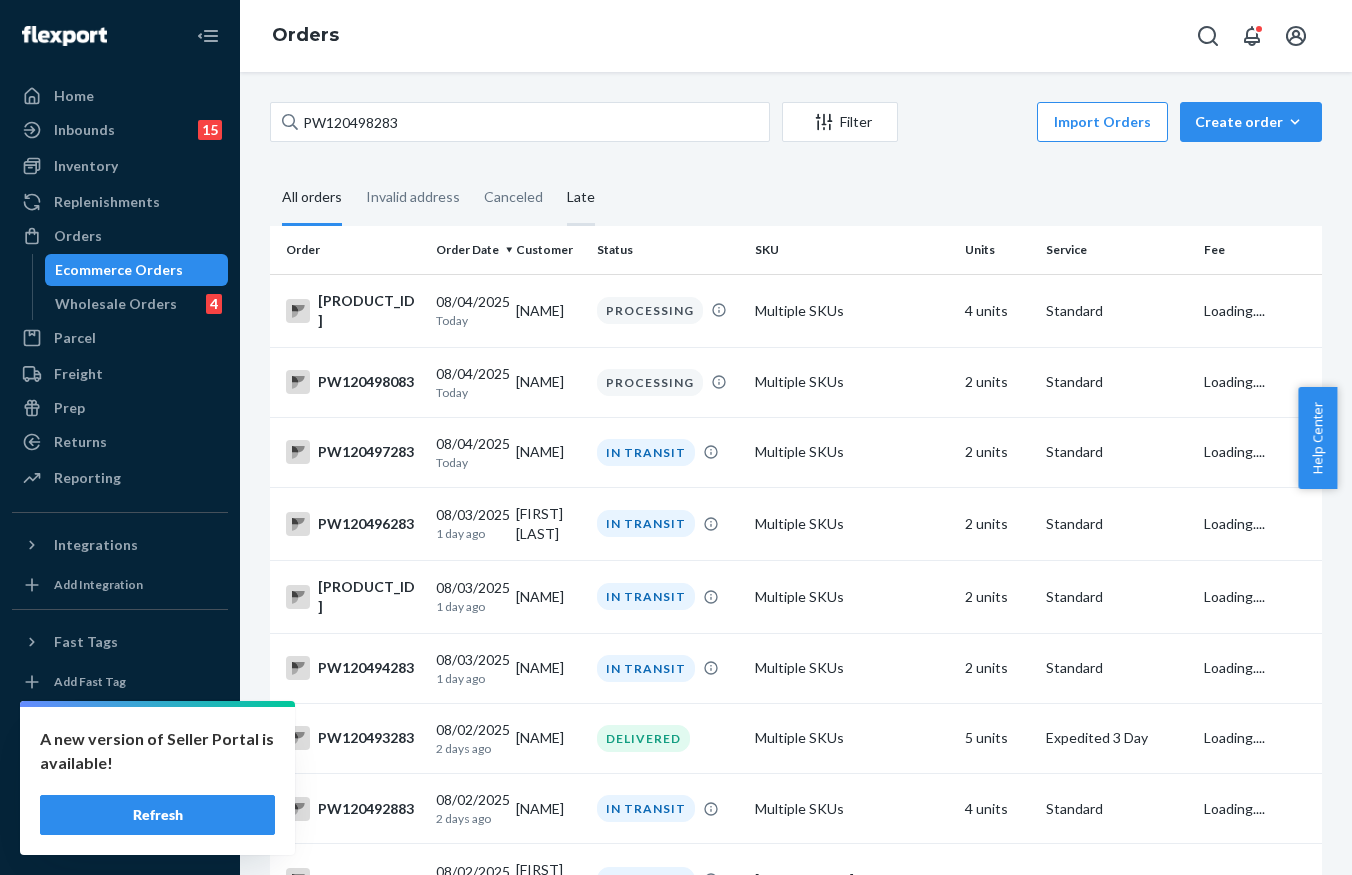 click on "Late" at bounding box center (581, 198) 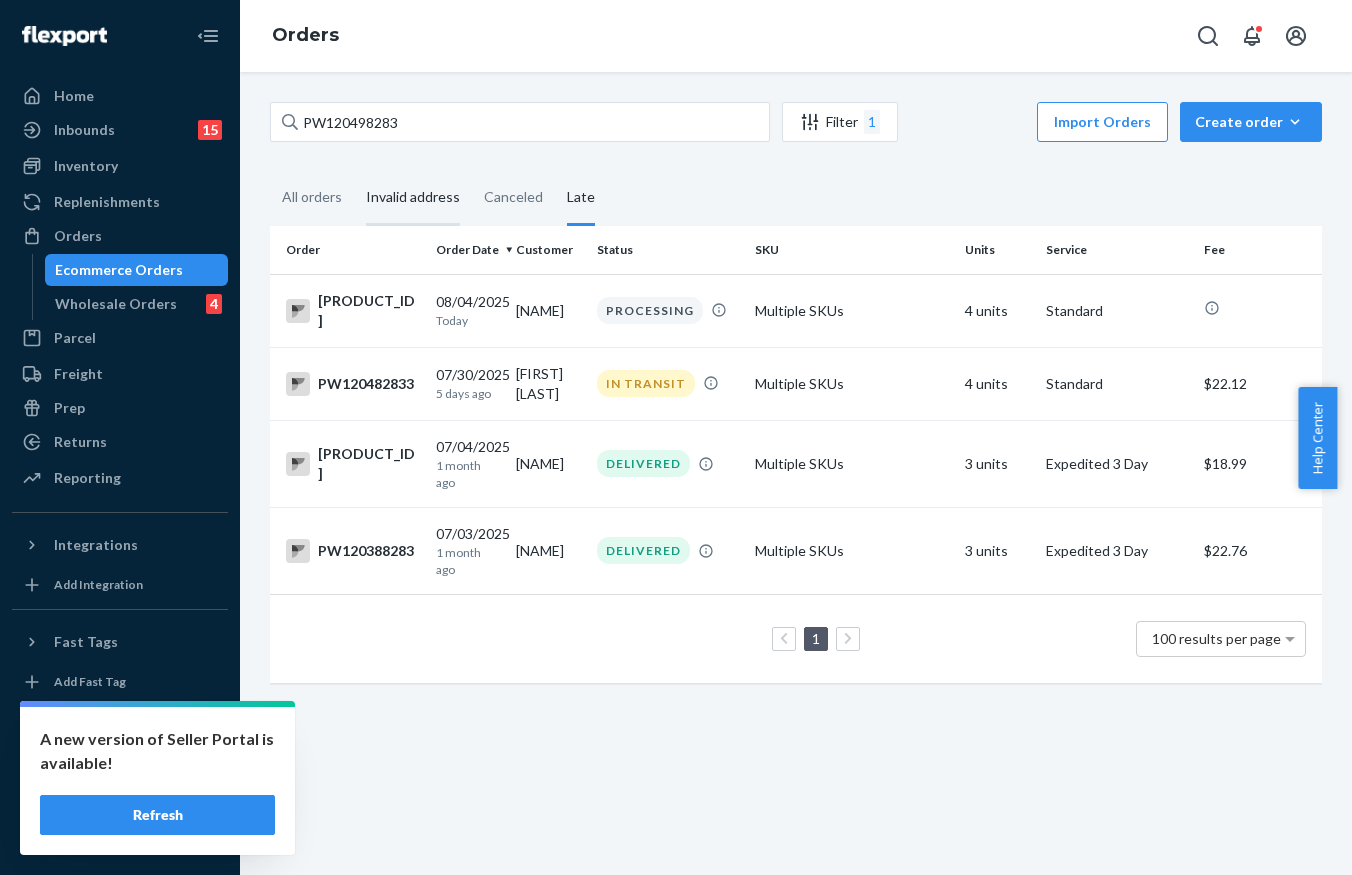 click on "Invalid address" at bounding box center (413, 198) 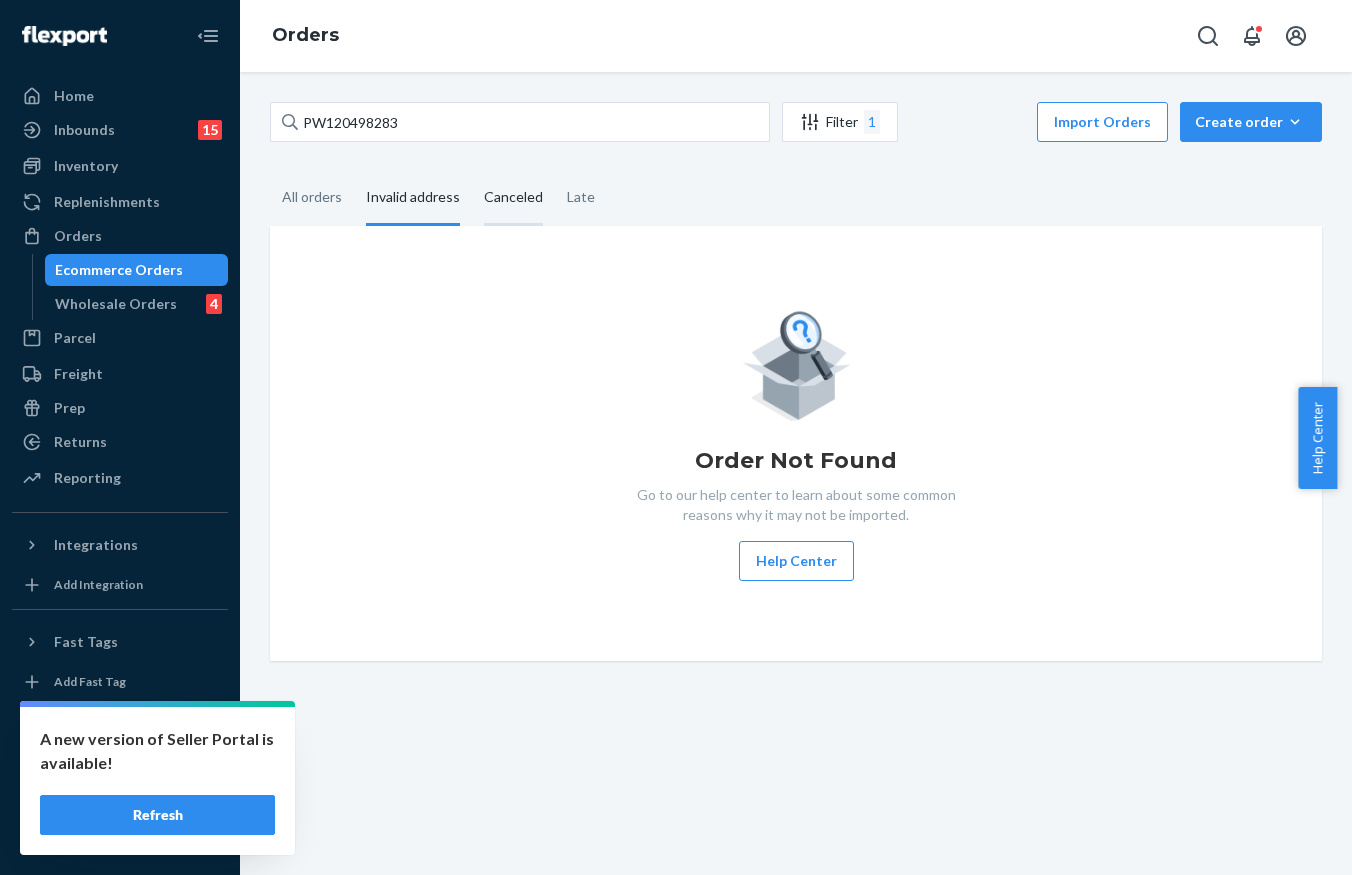 click on "Canceled" at bounding box center [513, 198] 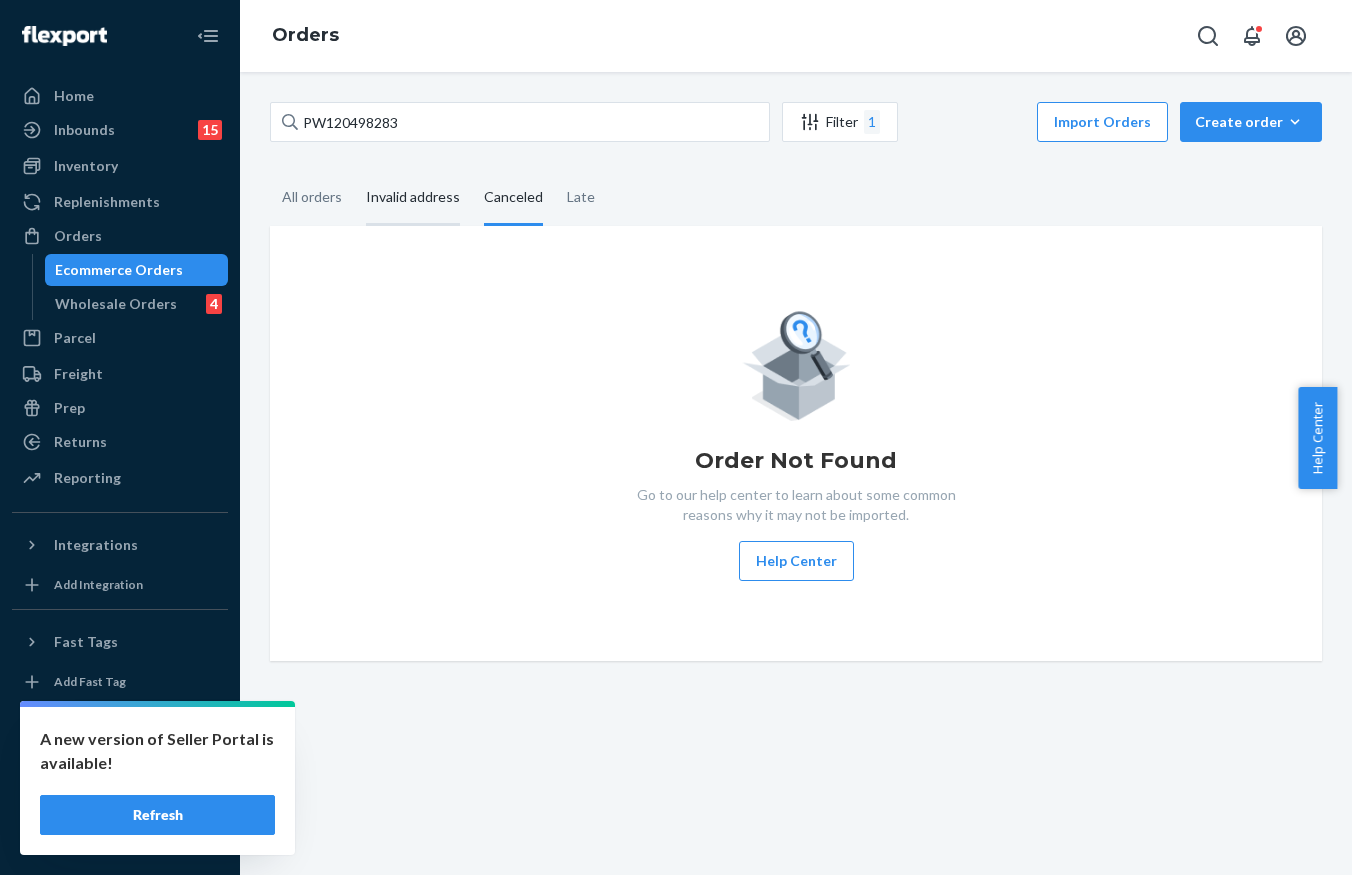 click on "All orders" at bounding box center (312, 197) 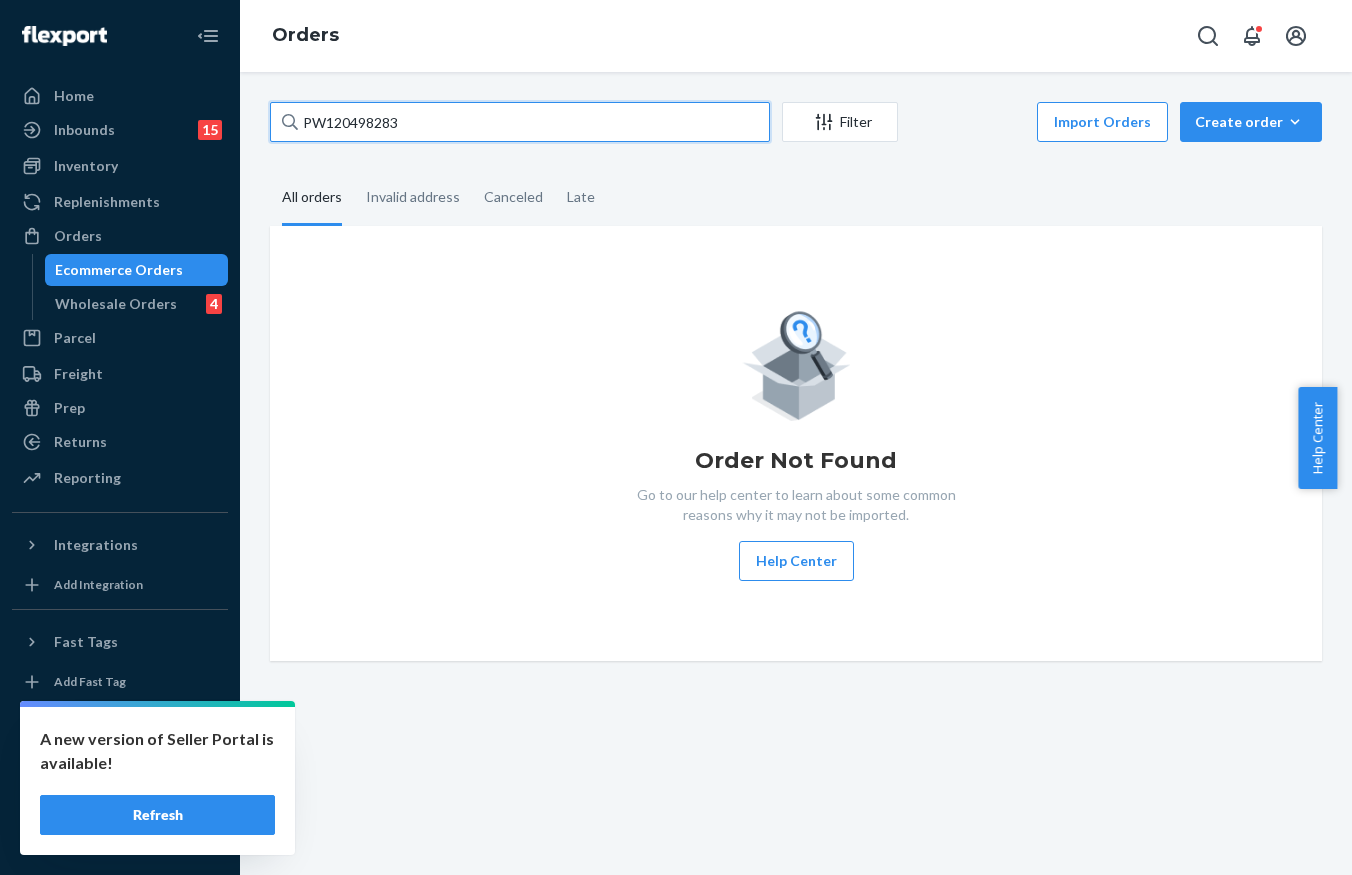 click on "[PRODUCT_ID]" at bounding box center (520, 122) 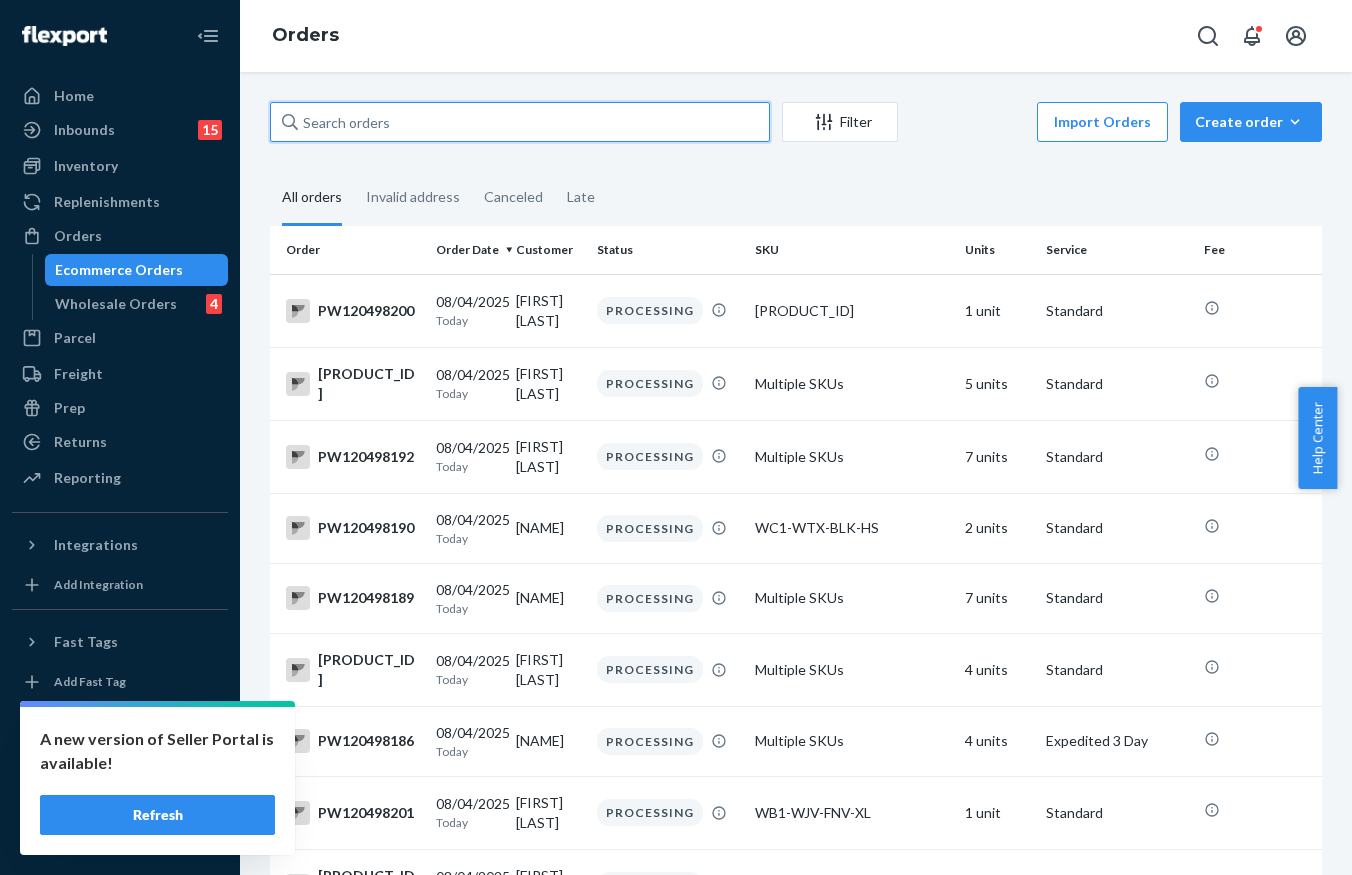 type 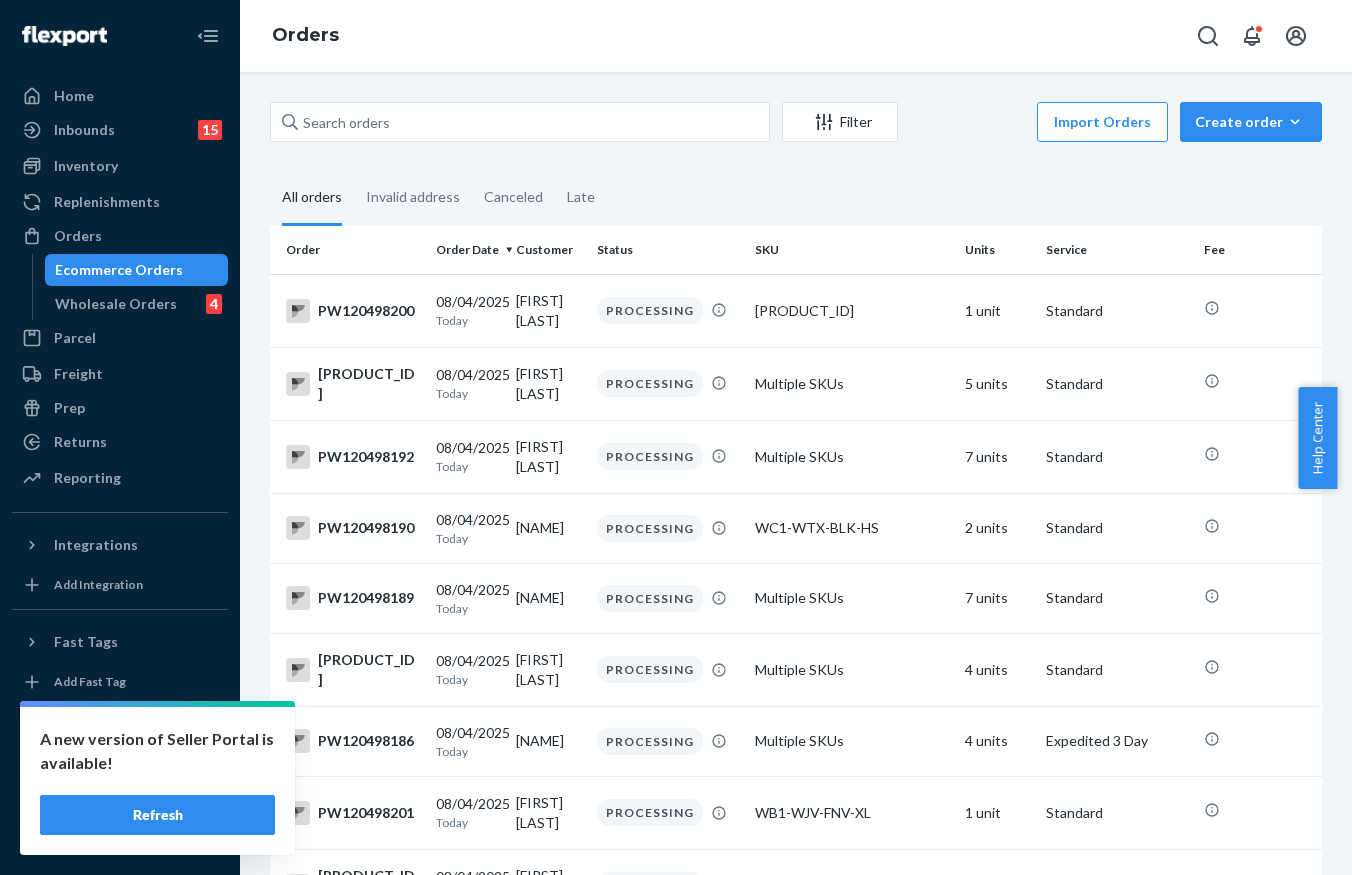 click on "Refresh" at bounding box center (157, 815) 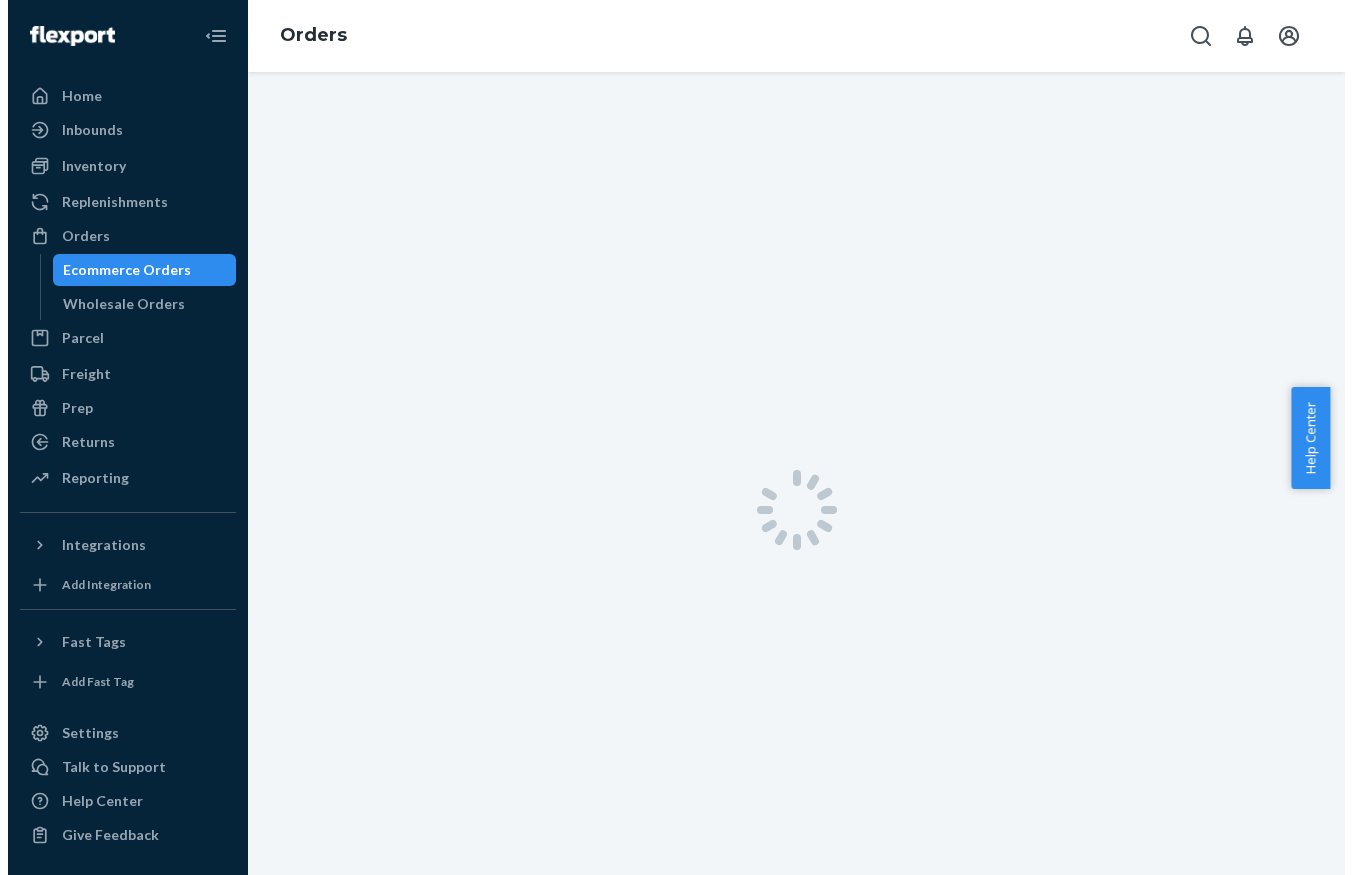 scroll, scrollTop: 0, scrollLeft: 0, axis: both 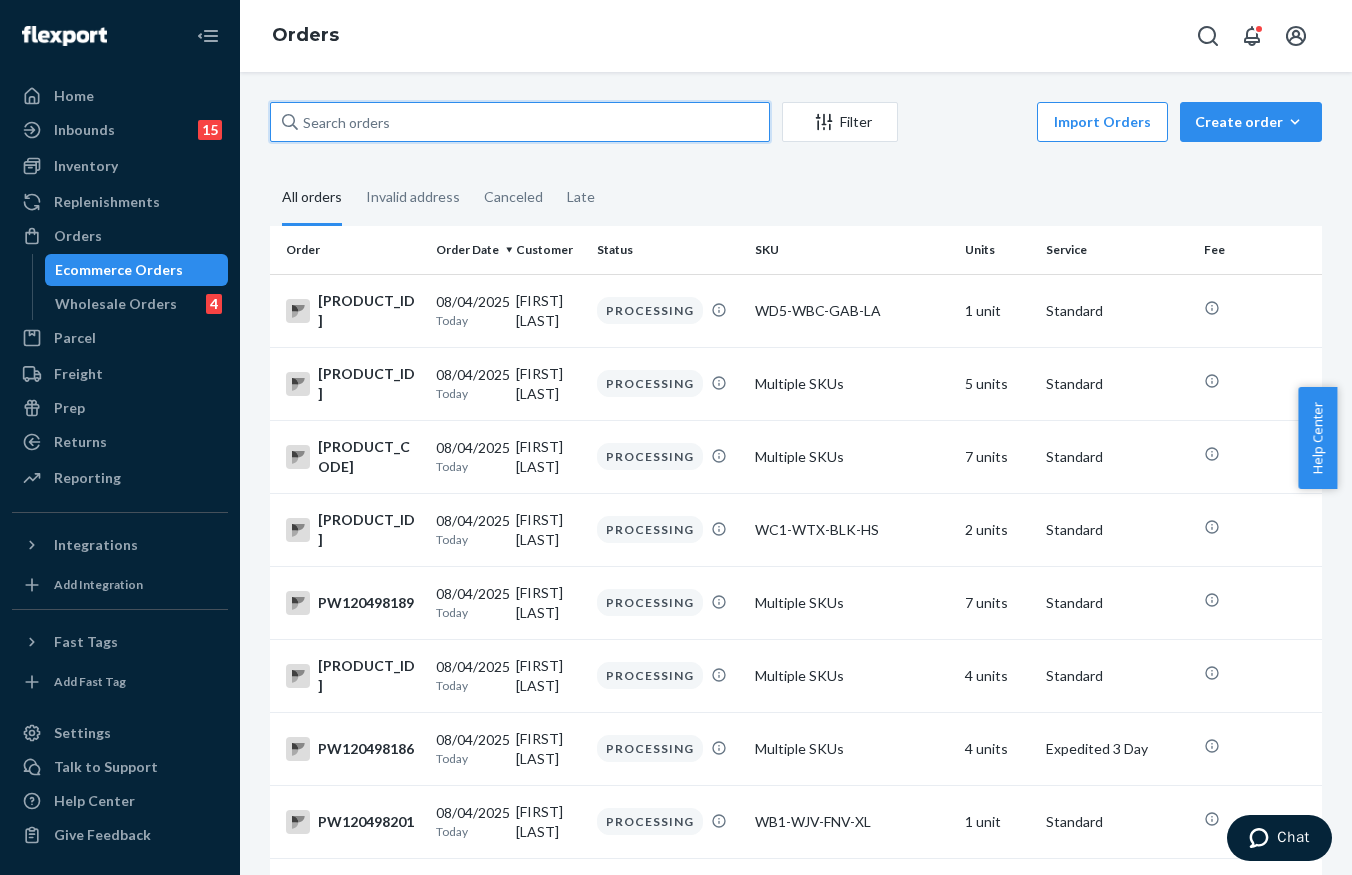 click at bounding box center [520, 122] 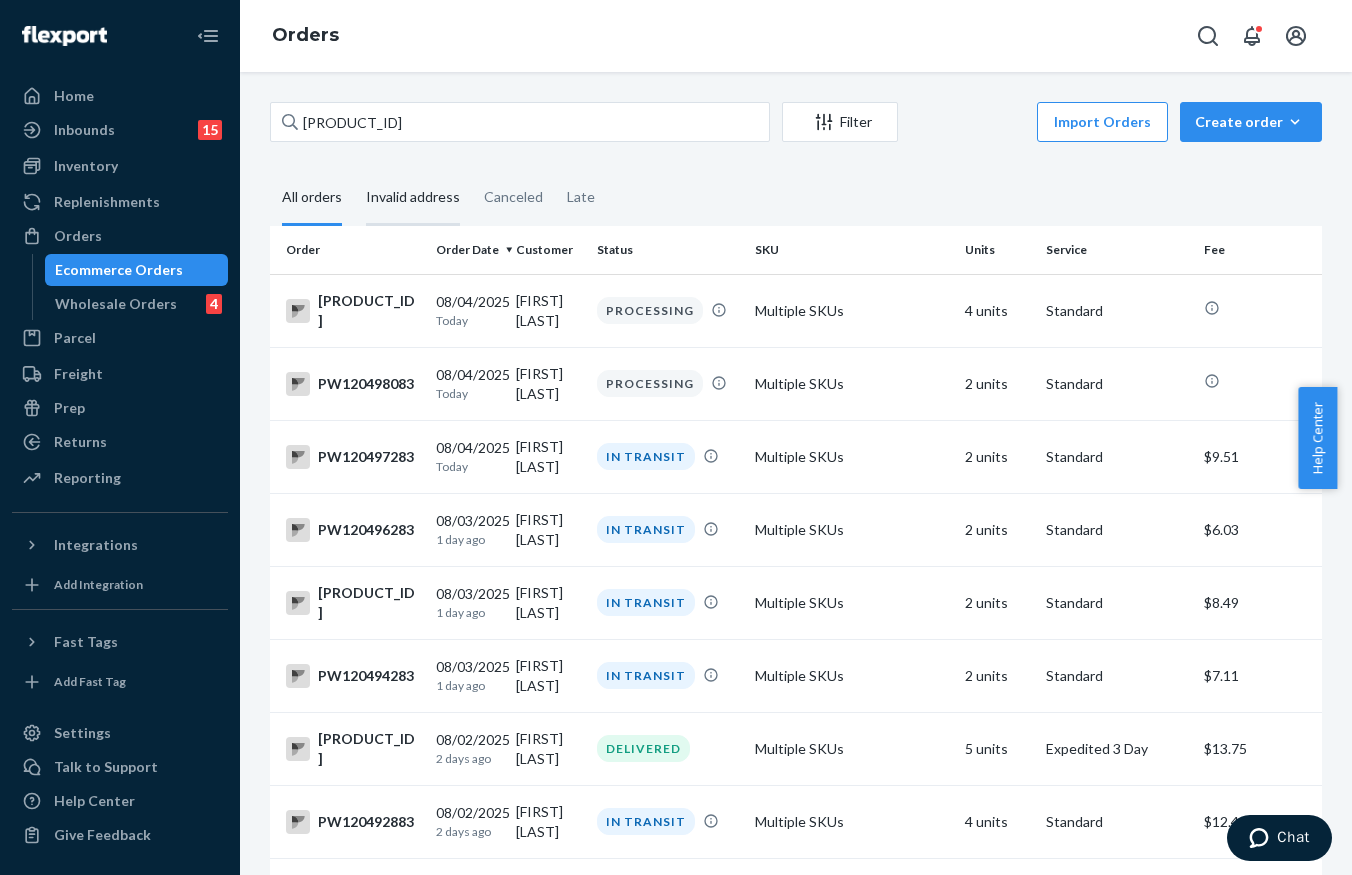 click on "Invalid address" at bounding box center (413, 198) 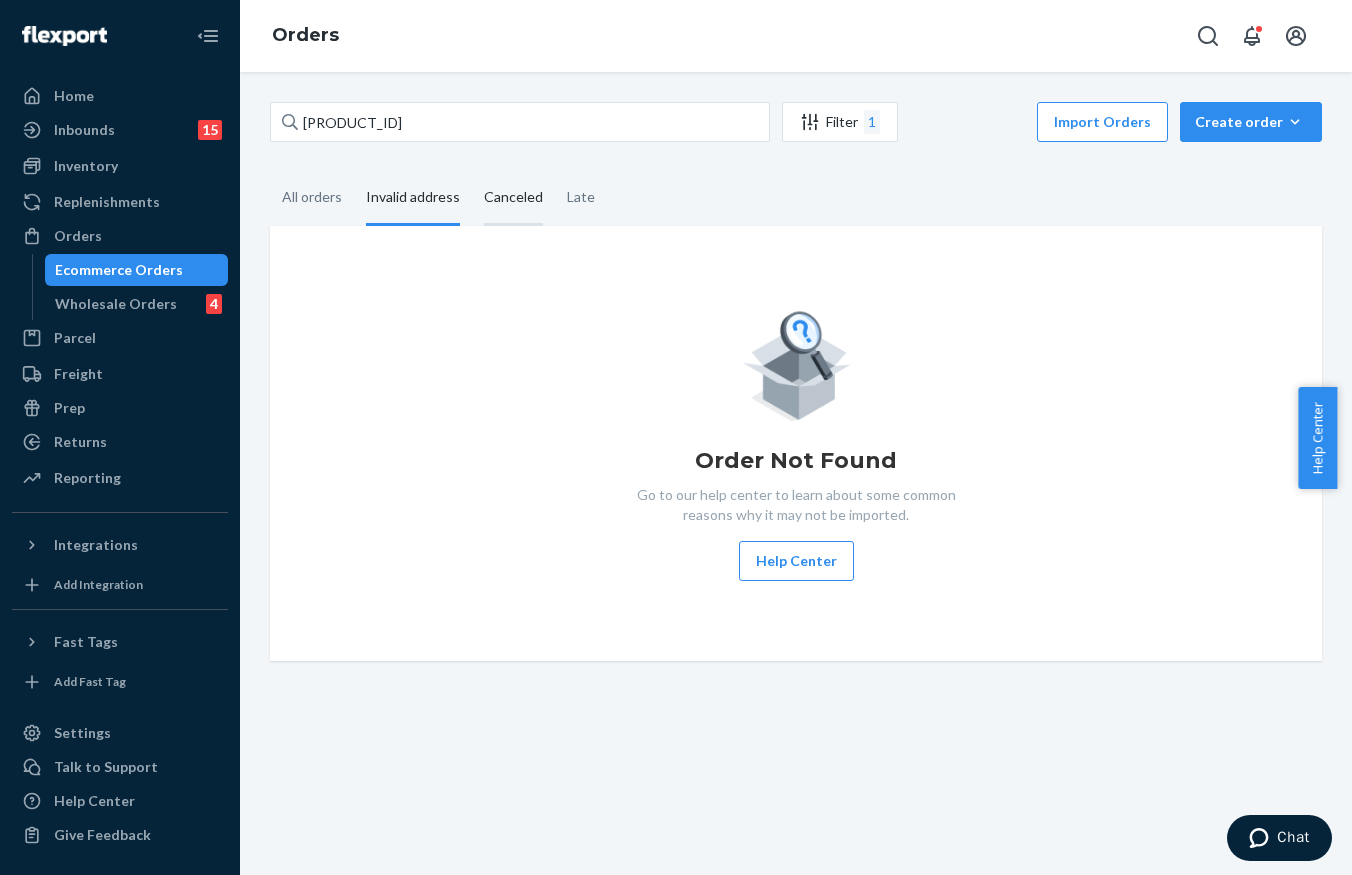 click on "Canceled" at bounding box center (513, 198) 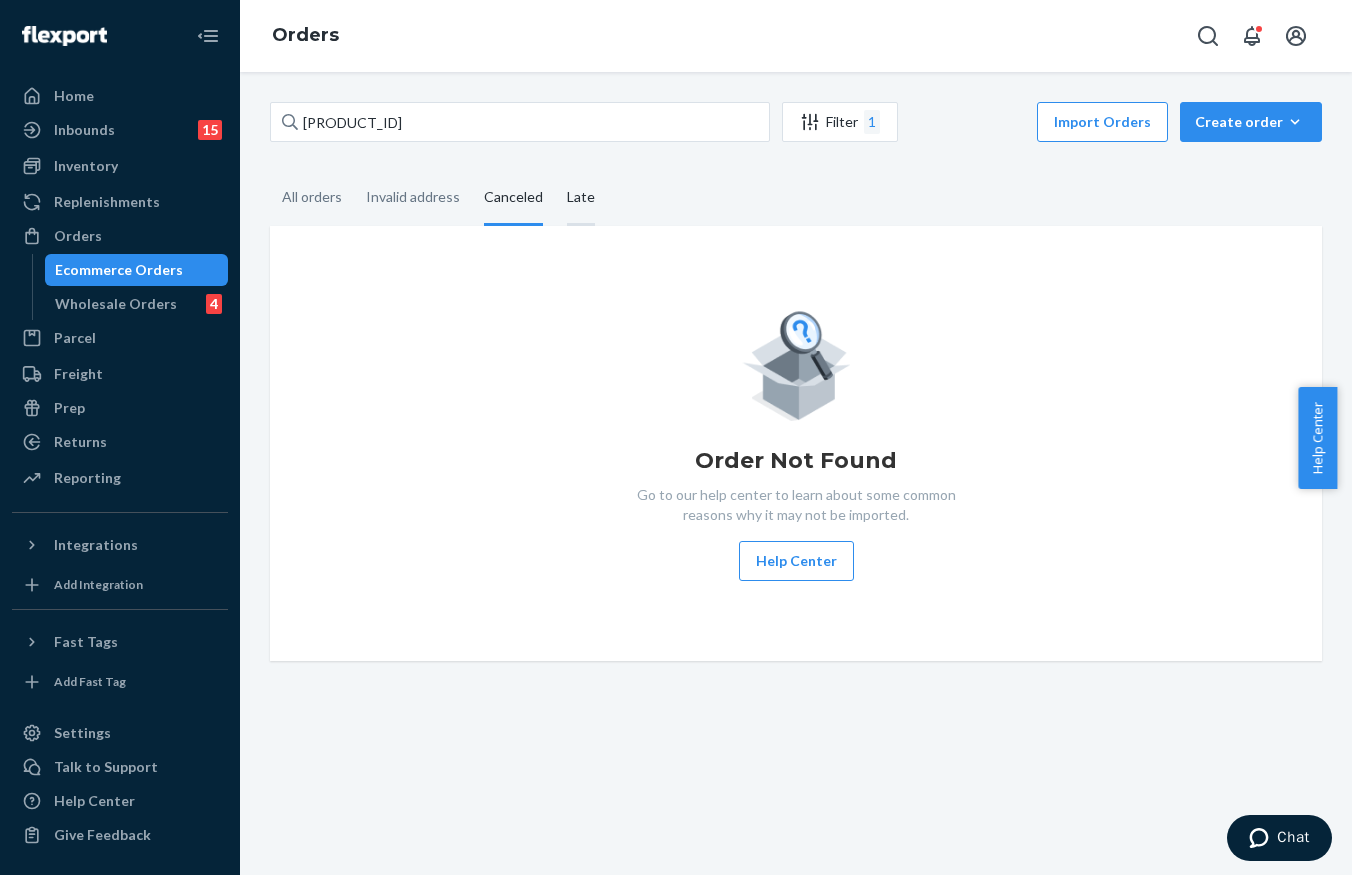 click on "Late" at bounding box center [581, 198] 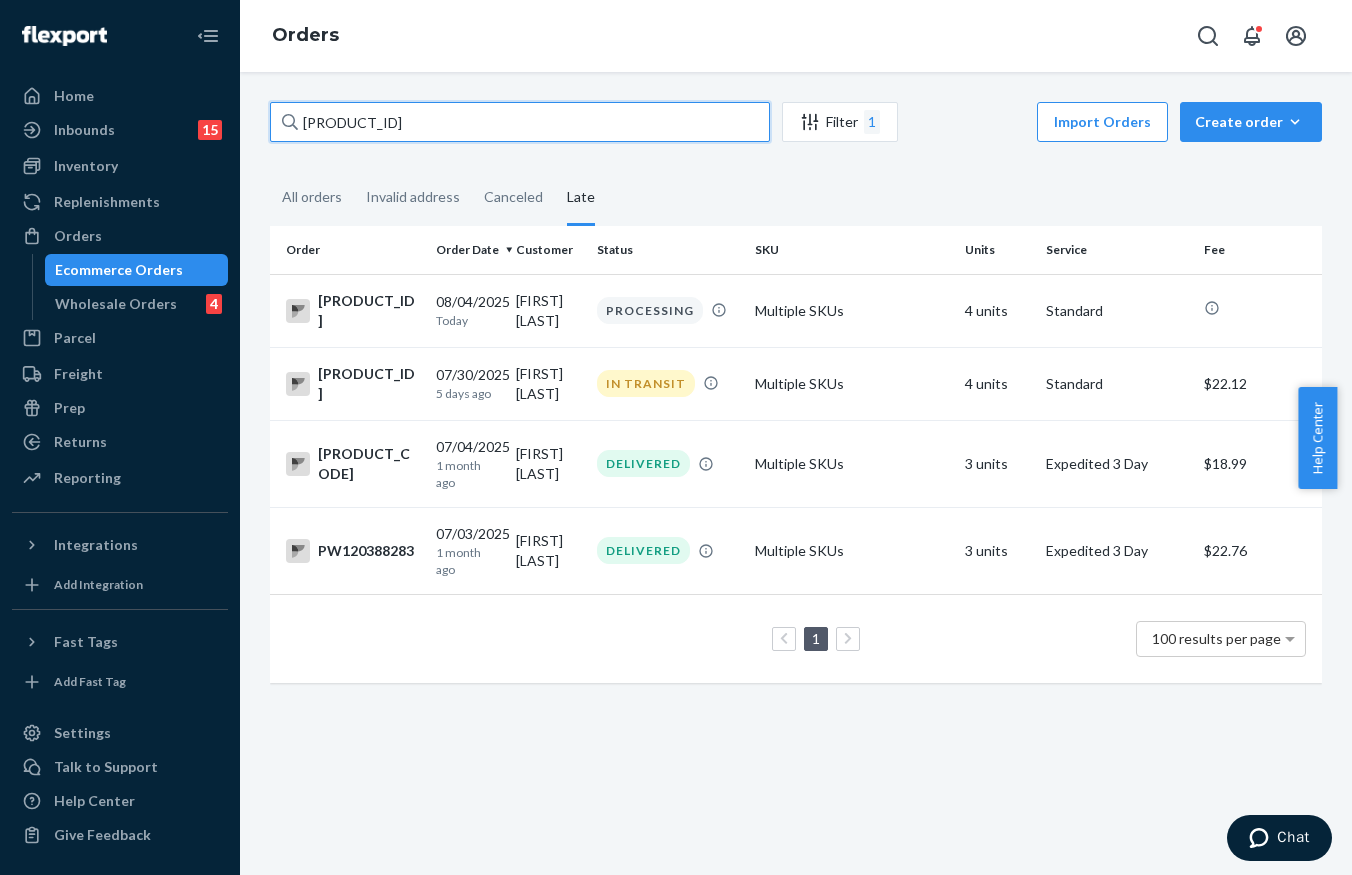 click on "[PRODUCT_ID]" at bounding box center (520, 122) 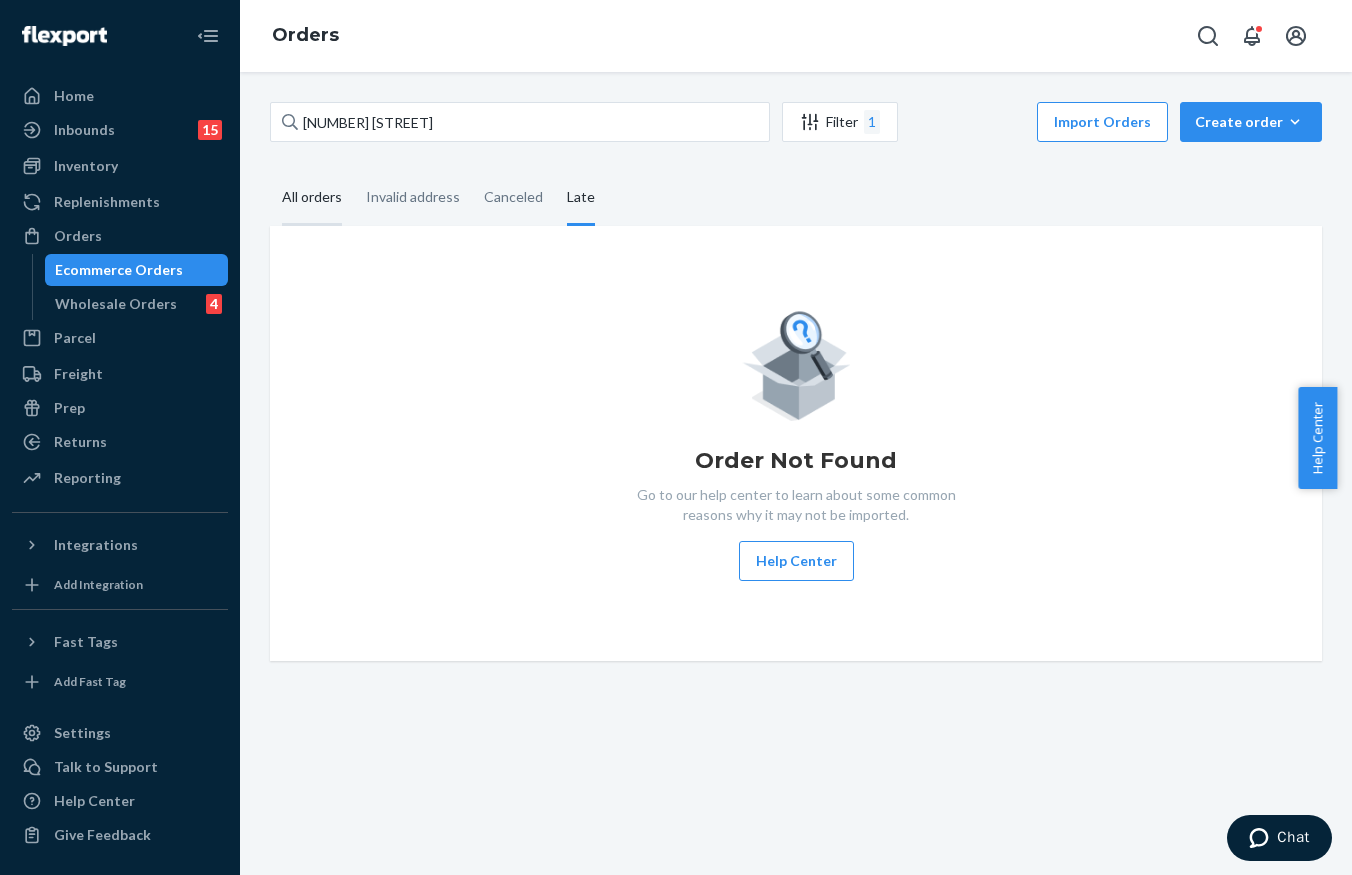 click on "All orders" at bounding box center (312, 198) 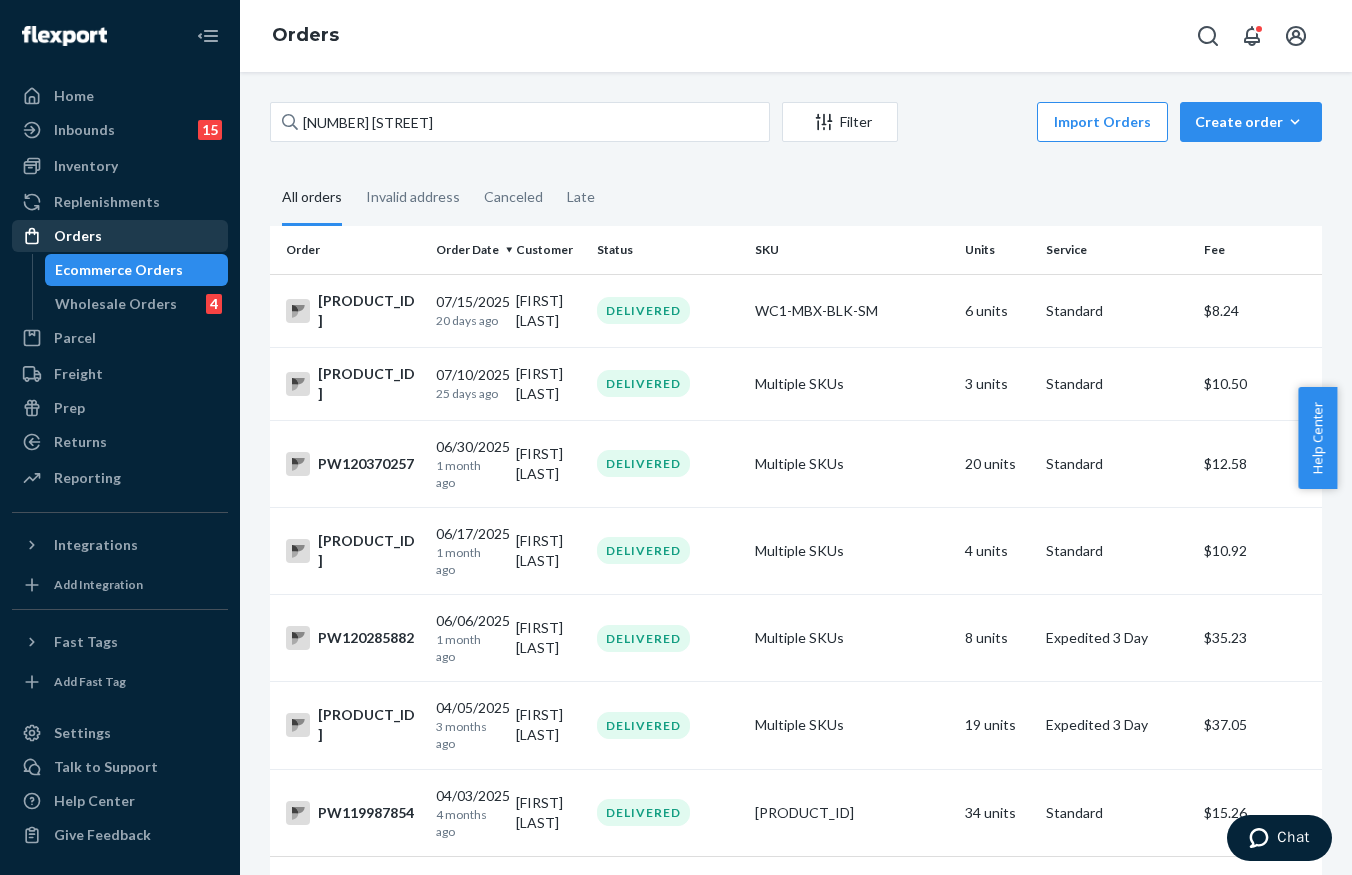 click on "Orders" at bounding box center [120, 236] 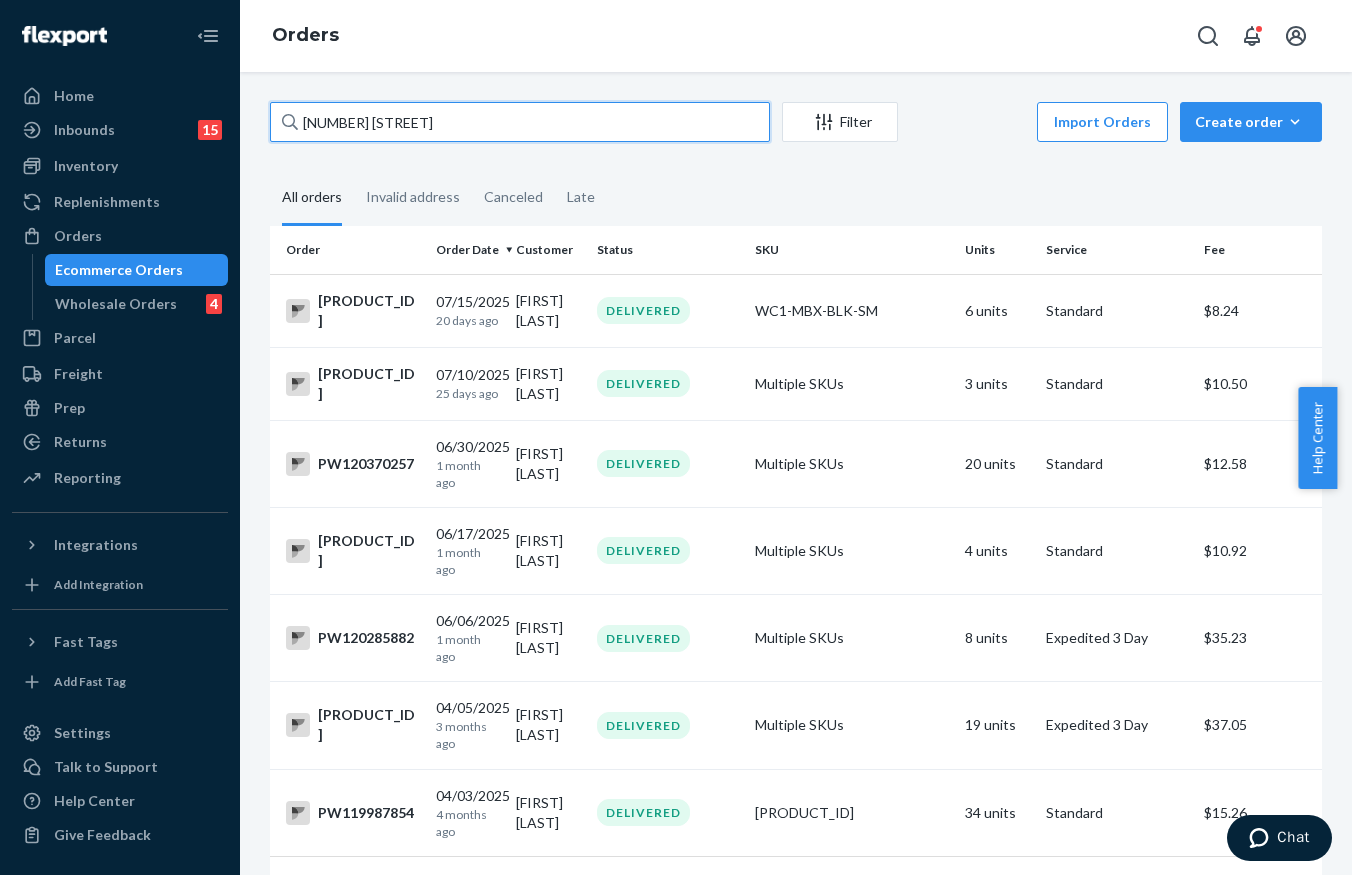 click on "[NUMBER] [STREET]" at bounding box center [520, 122] 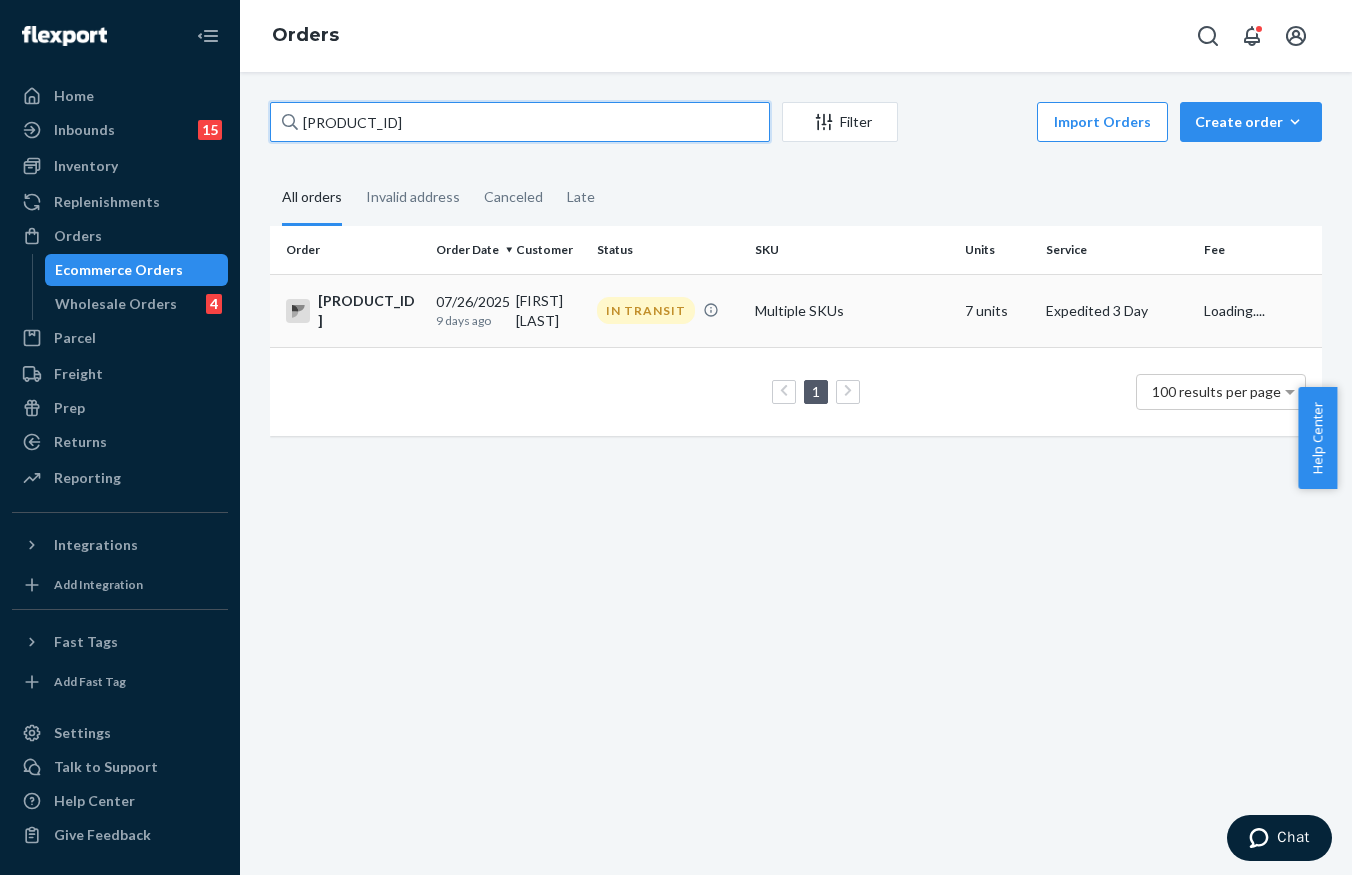 type on "[PRODUCT_ID]" 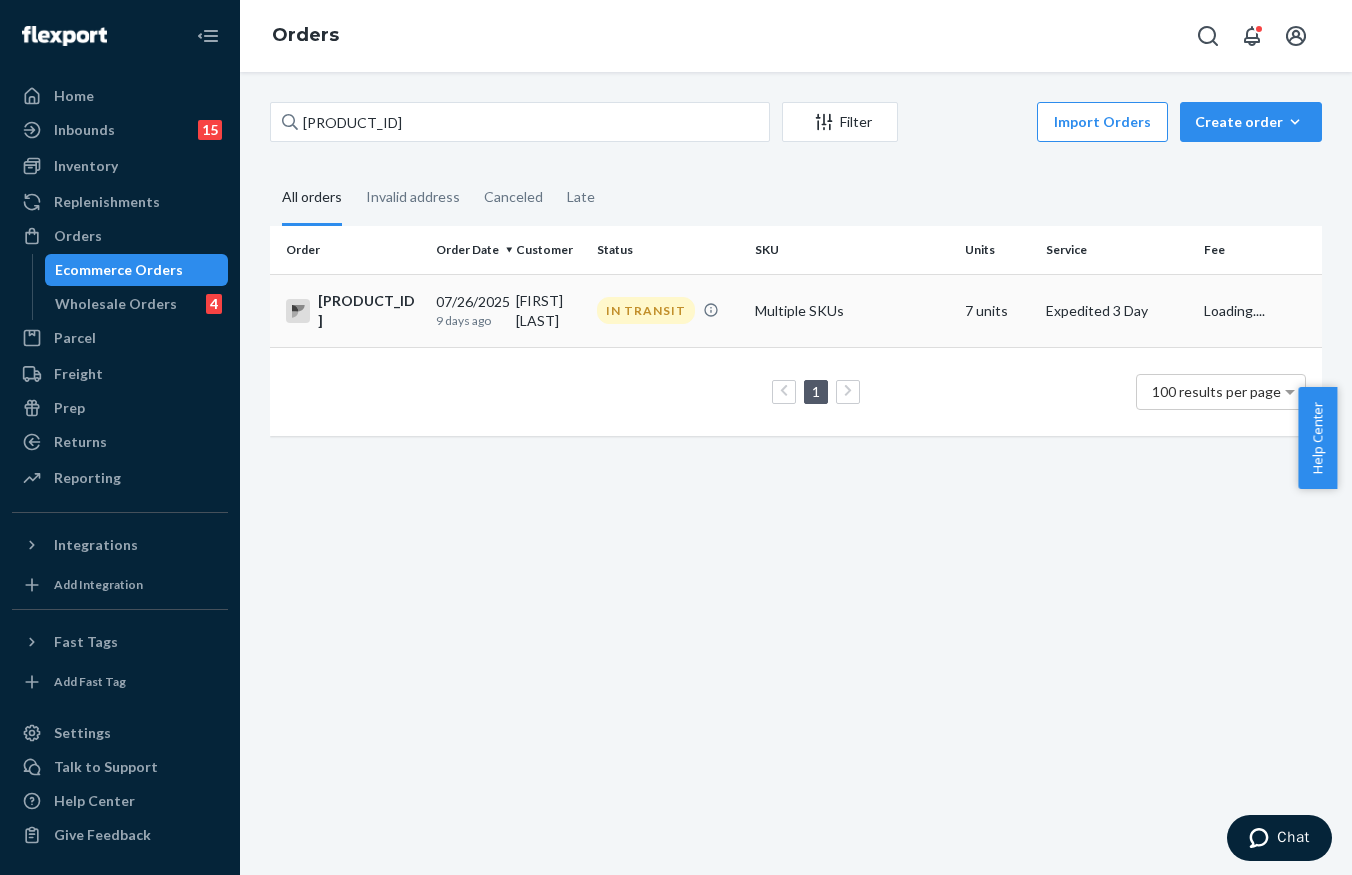 click on "IN TRANSIT" at bounding box center (646, 310) 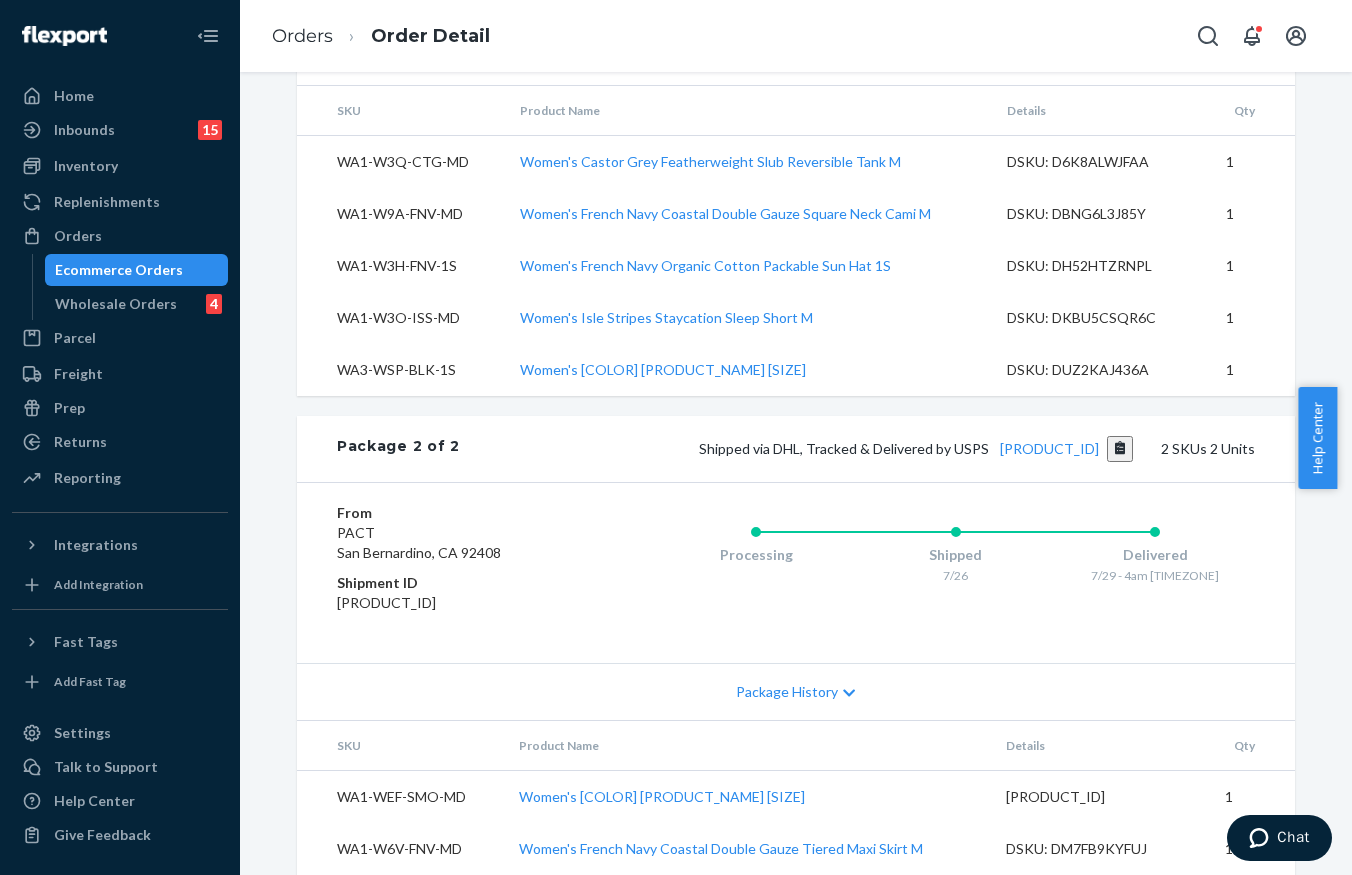 scroll, scrollTop: 897, scrollLeft: 0, axis: vertical 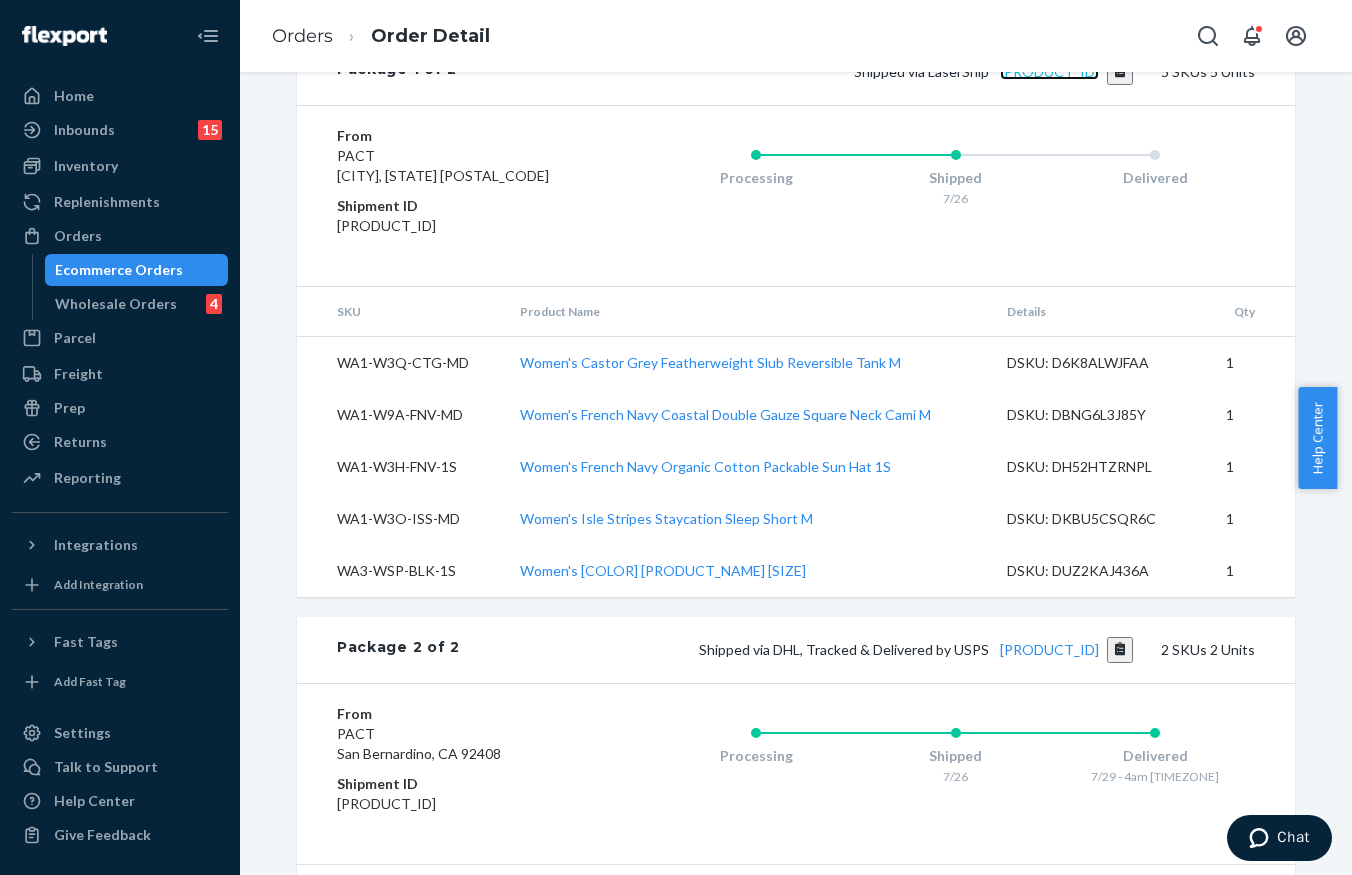 click on "[PRODUCT_ID]" at bounding box center [1049, 71] 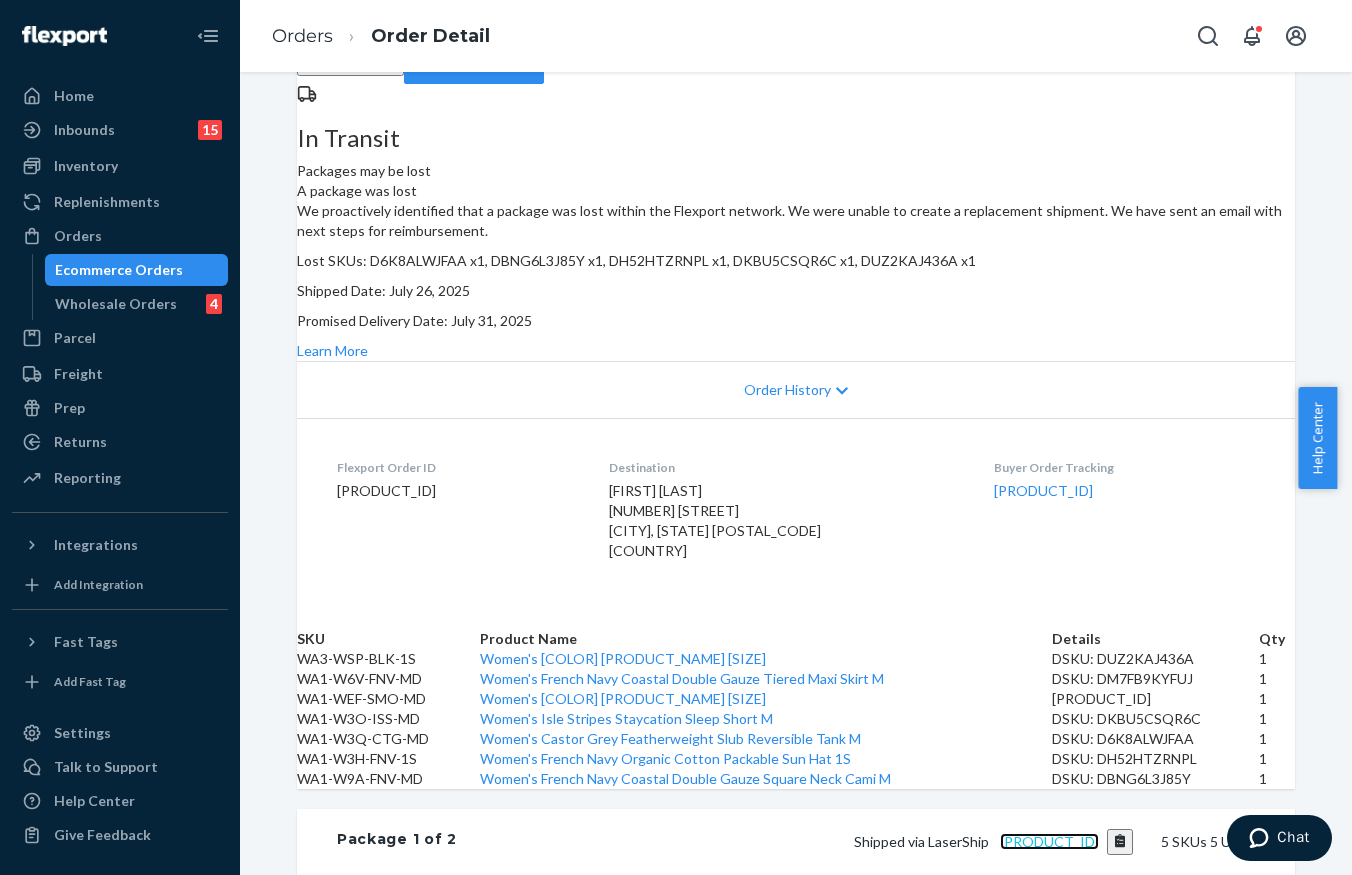 scroll, scrollTop: 0, scrollLeft: 0, axis: both 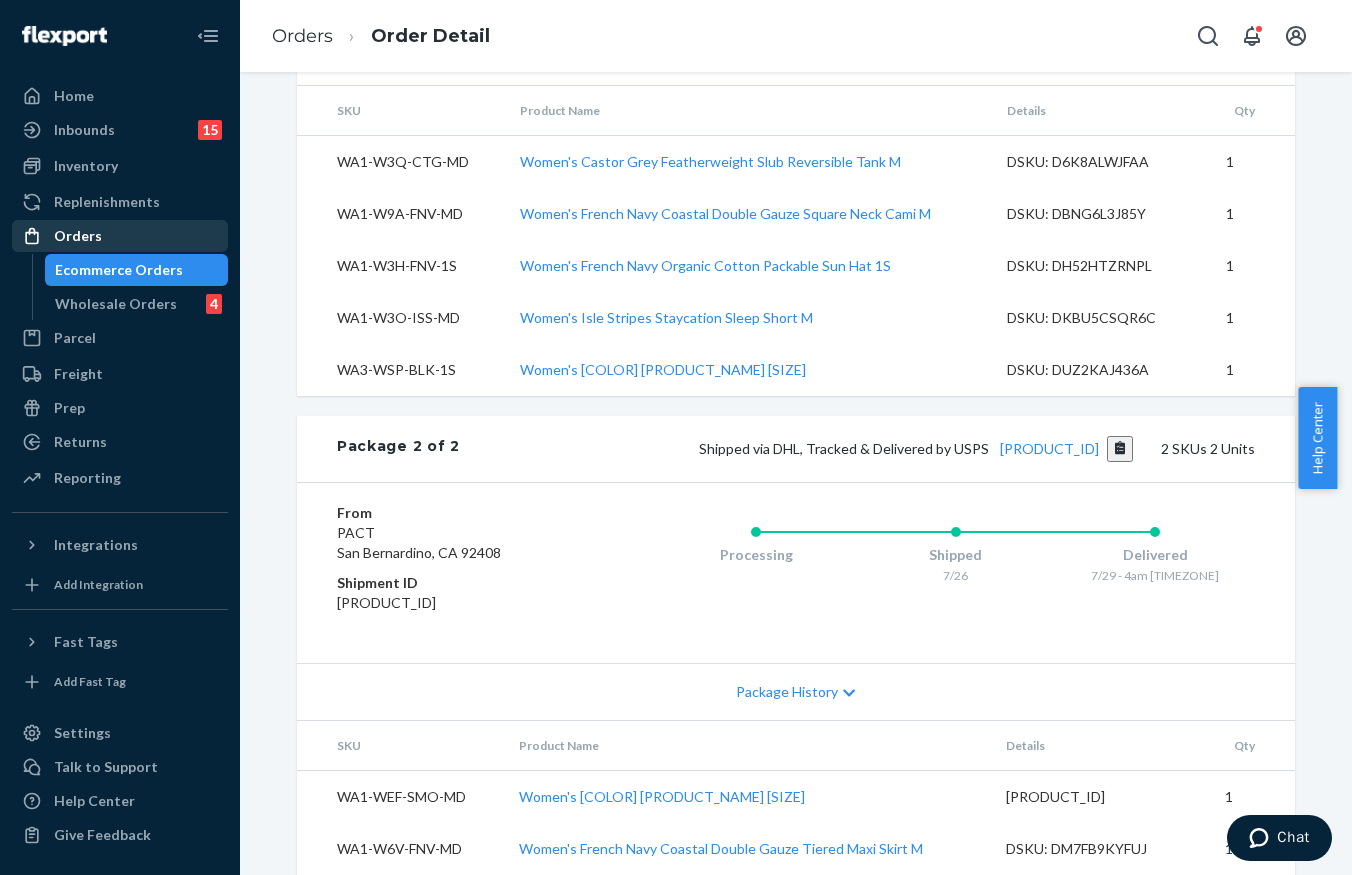 click on "Orders" at bounding box center (120, 236) 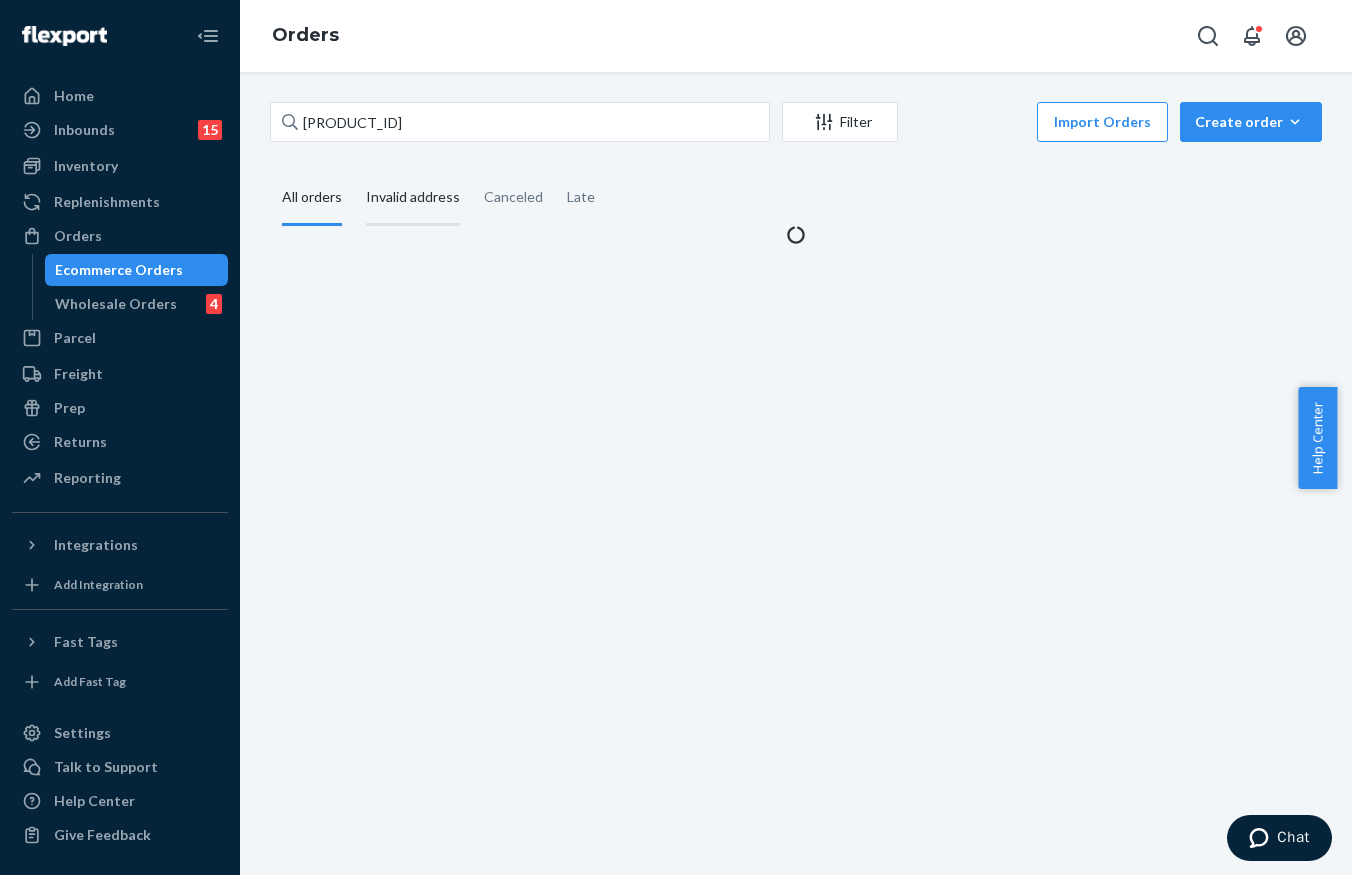 scroll, scrollTop: 0, scrollLeft: 0, axis: both 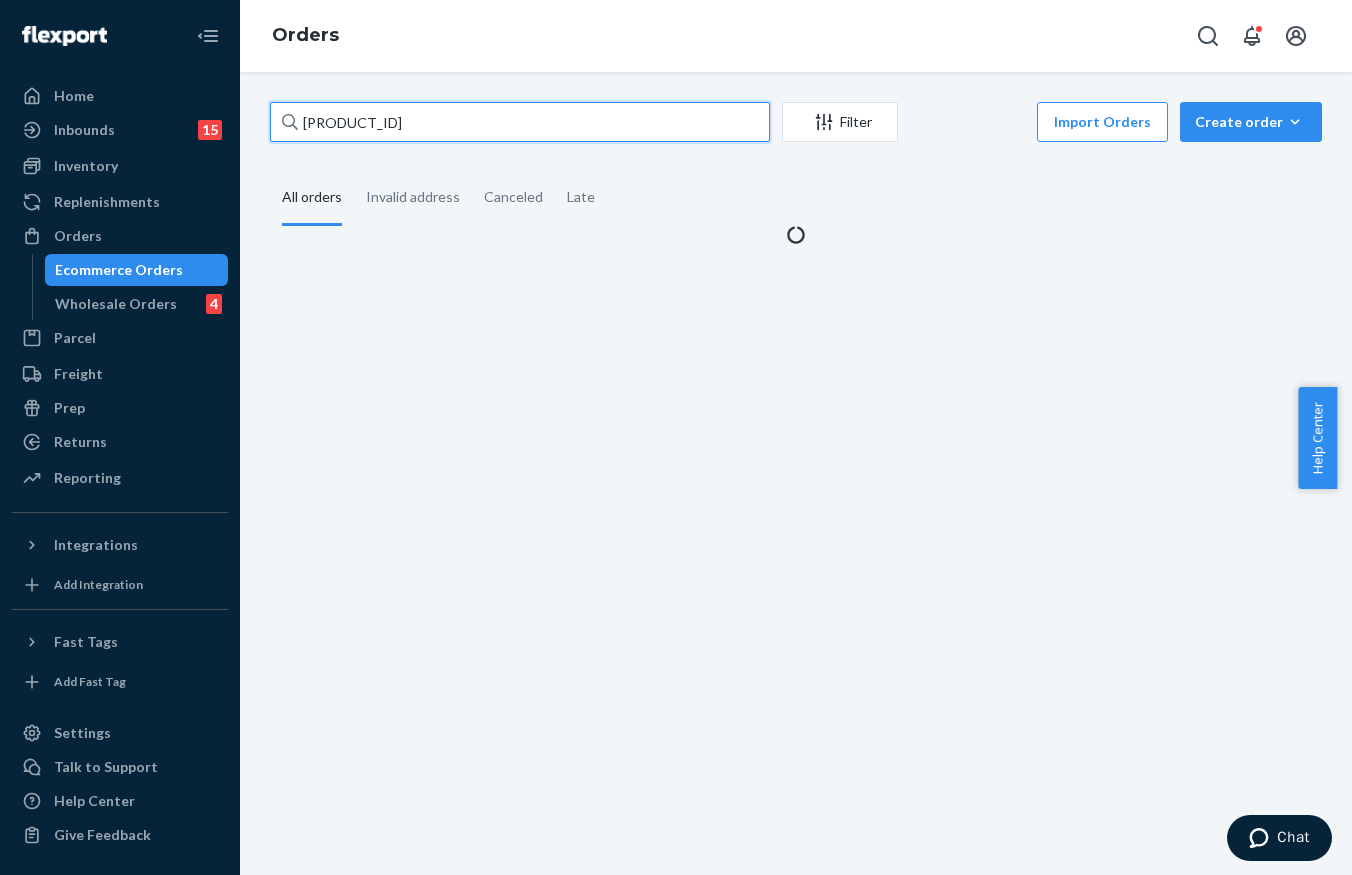 click on "[PRODUCT_ID]" at bounding box center [520, 122] 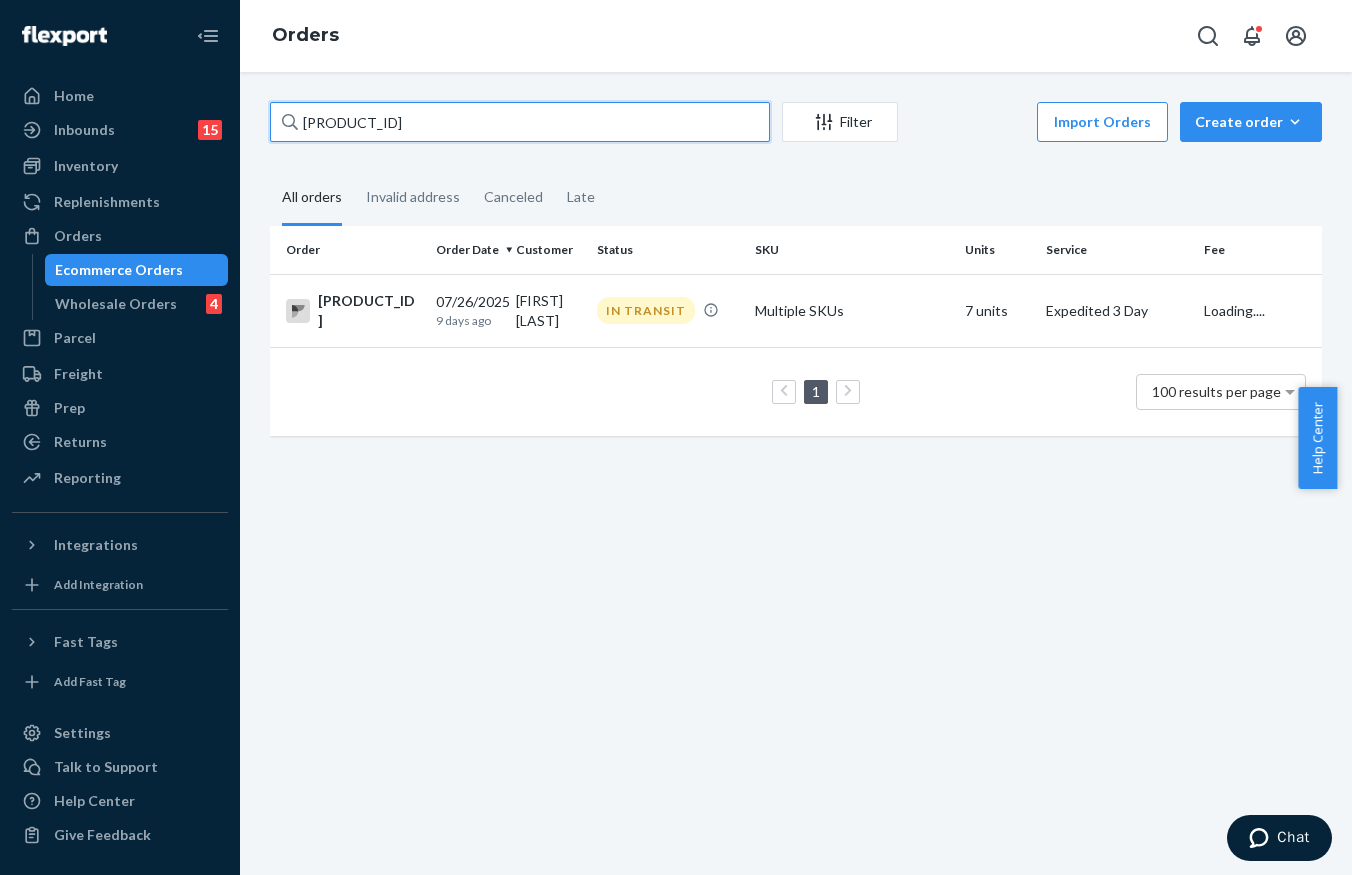 paste on "201" 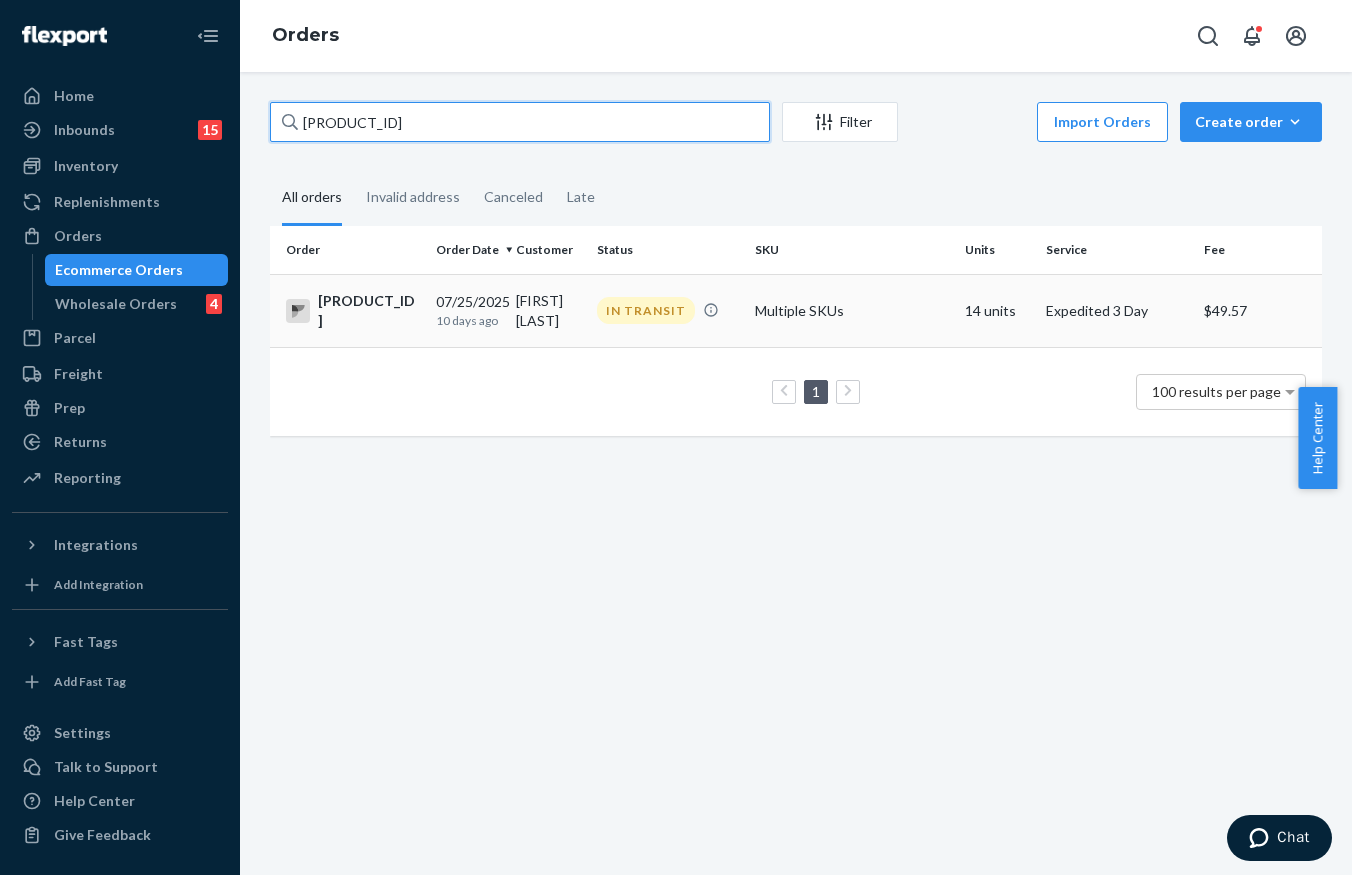type on "[PRODUCT_ID]" 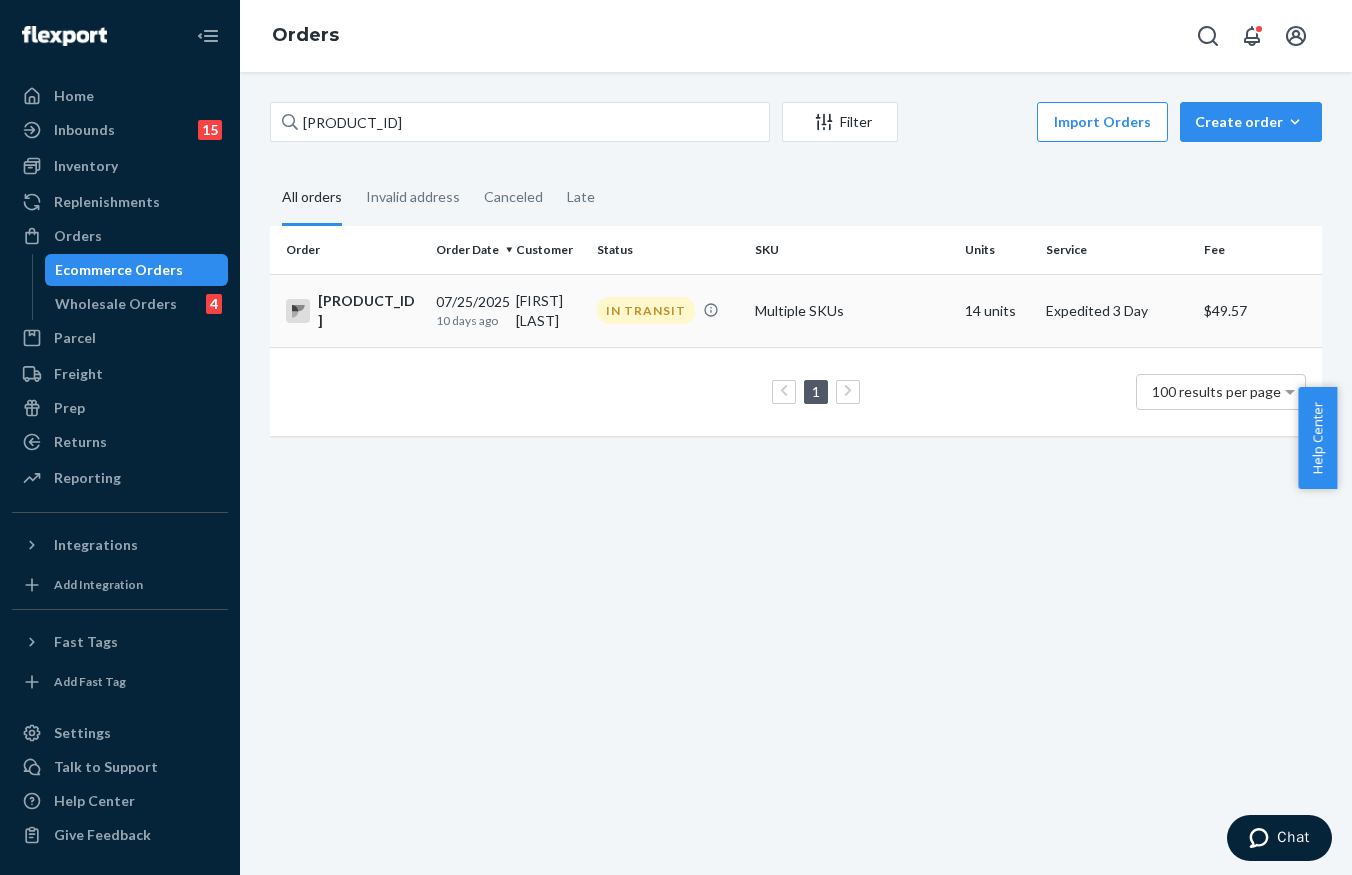 click on "IN TRANSIT" at bounding box center [668, 310] 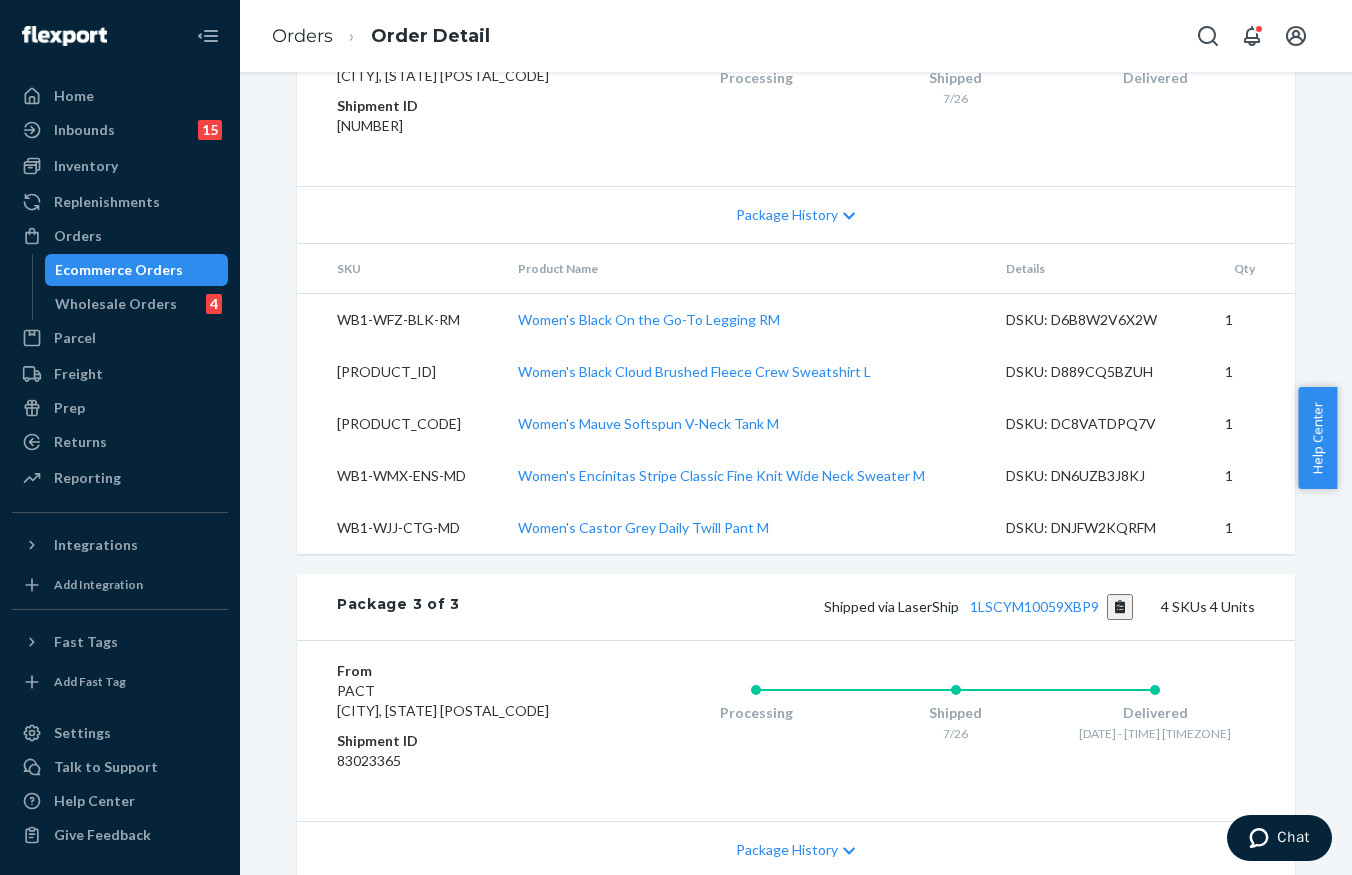 scroll, scrollTop: 2000, scrollLeft: 0, axis: vertical 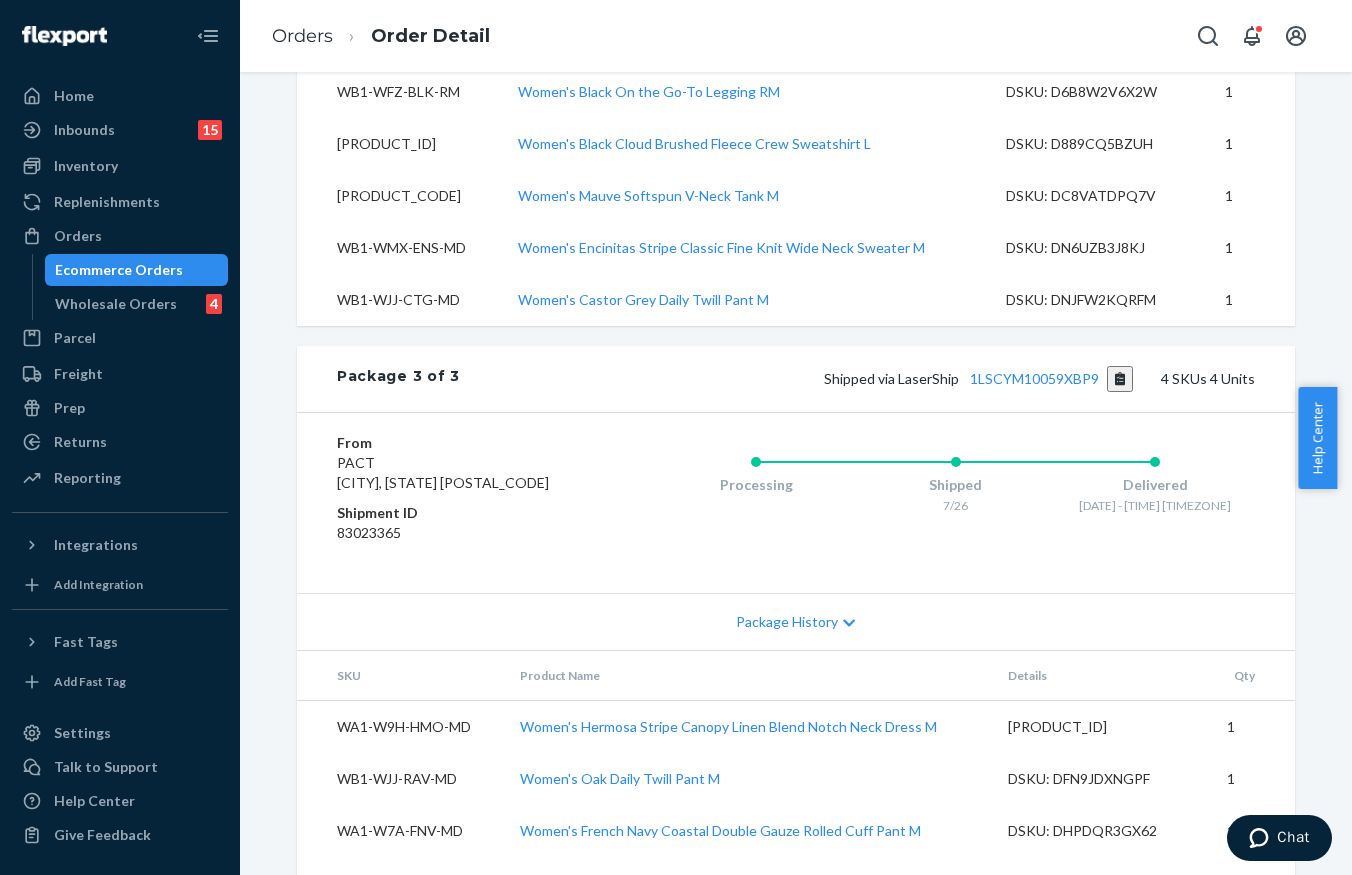 click on "[PRODUCT_ID]" at bounding box center (1049, -257) 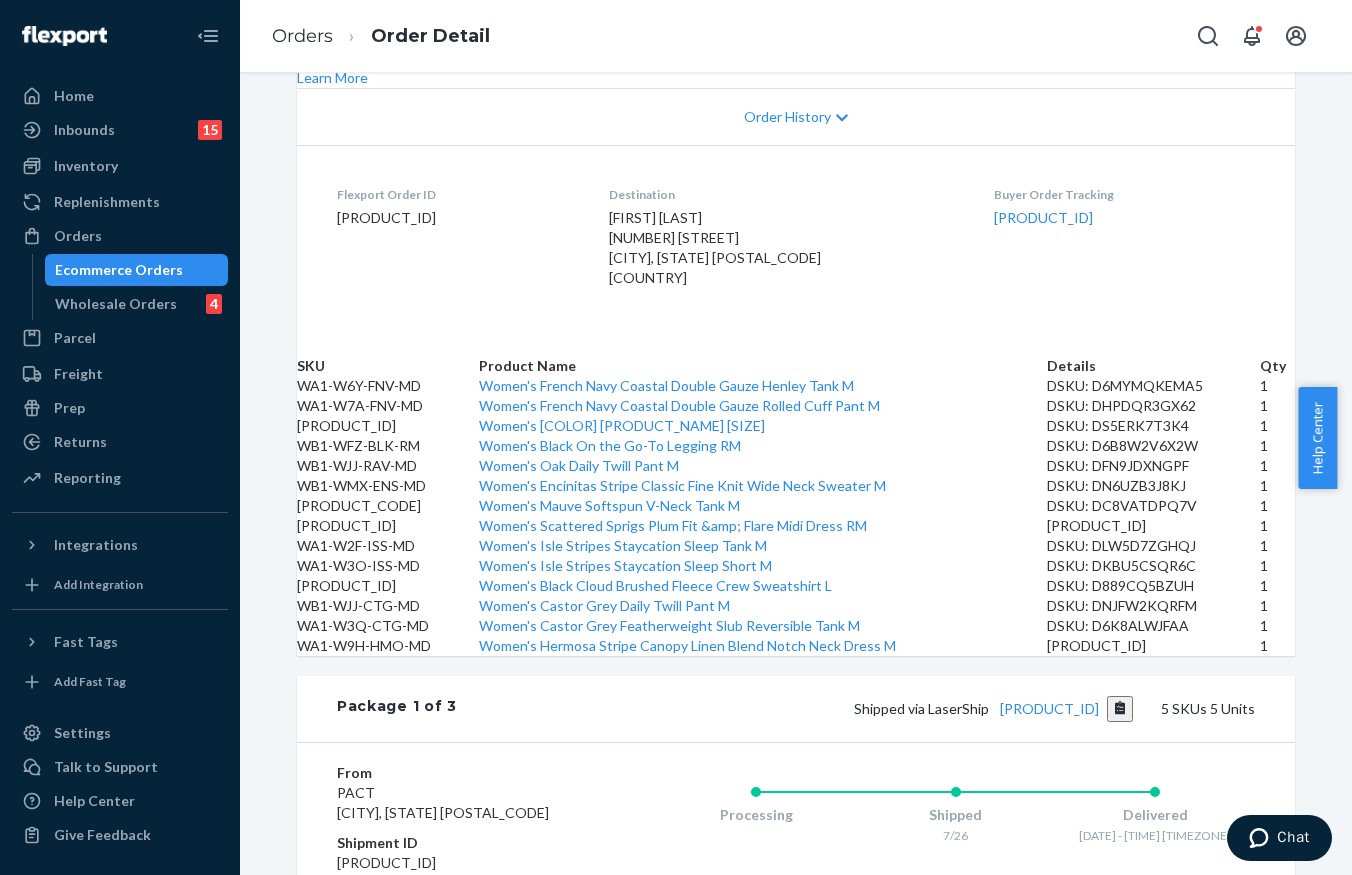 scroll, scrollTop: 0, scrollLeft: 0, axis: both 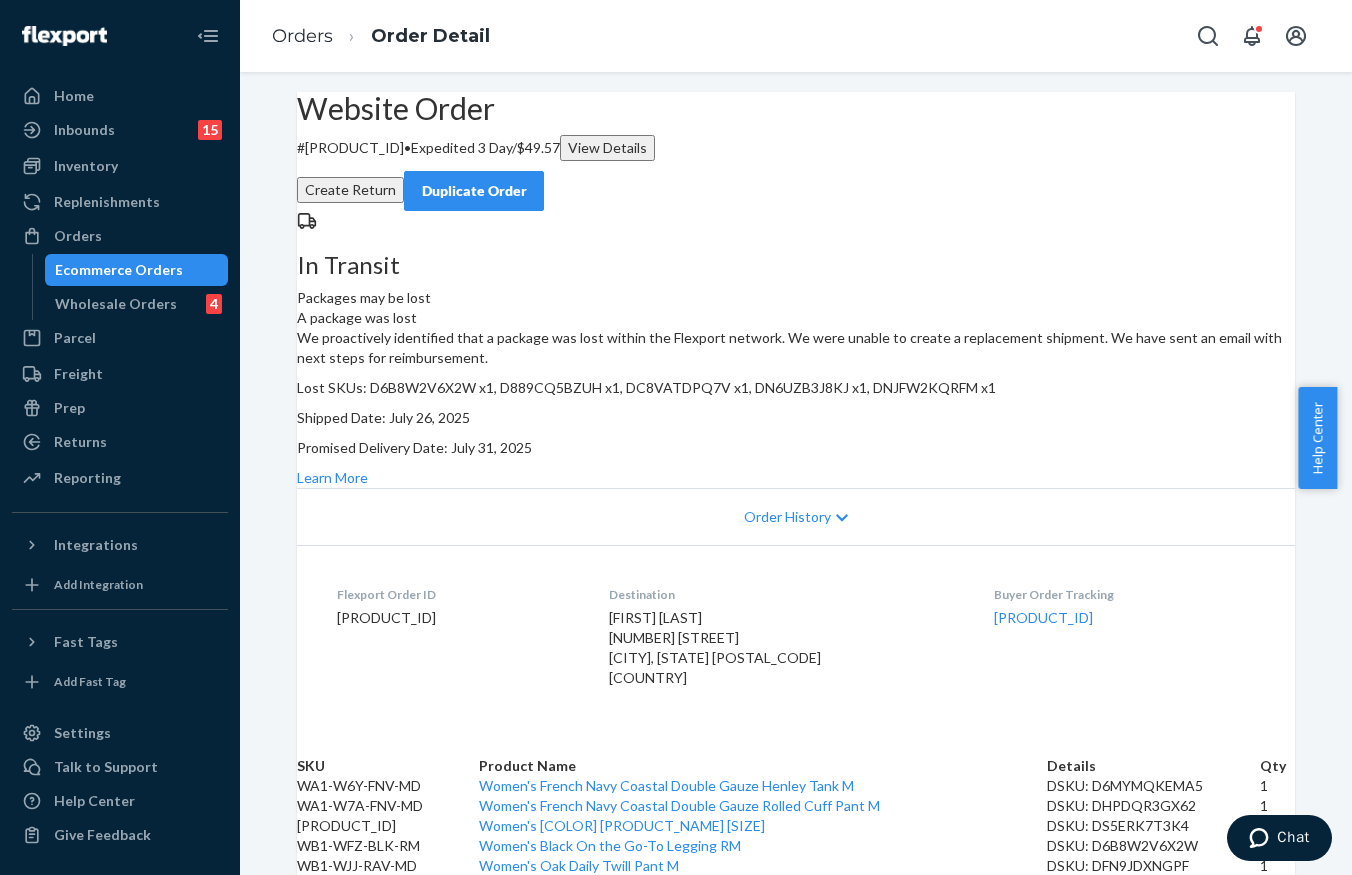 click on "# PW120470201 • Expedited 3 Day  /  $49.57 View Details" at bounding box center (796, 148) 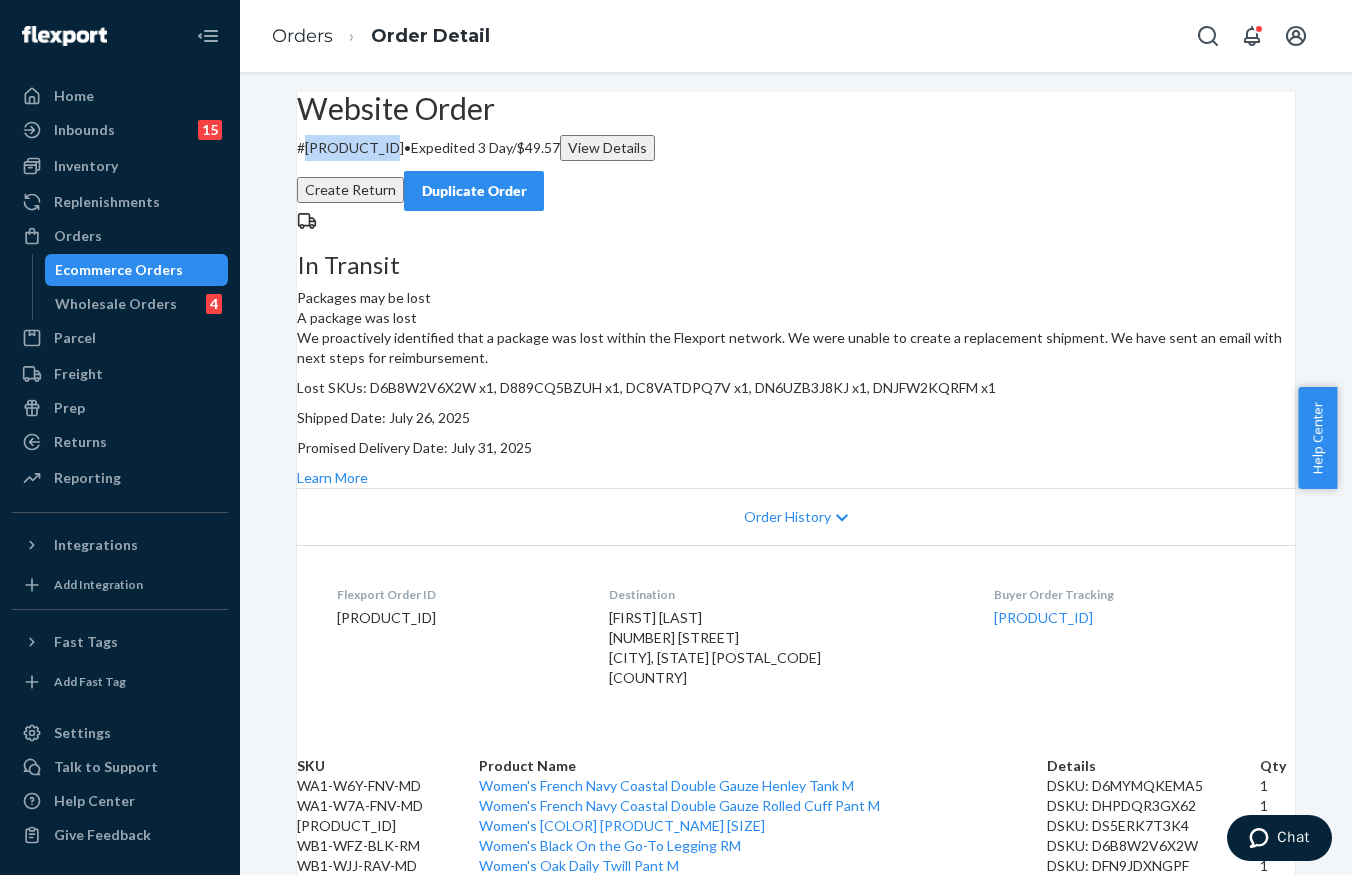 click on "# PW120470201 • Expedited 3 Day  /  $49.57 View Details" at bounding box center [796, 148] 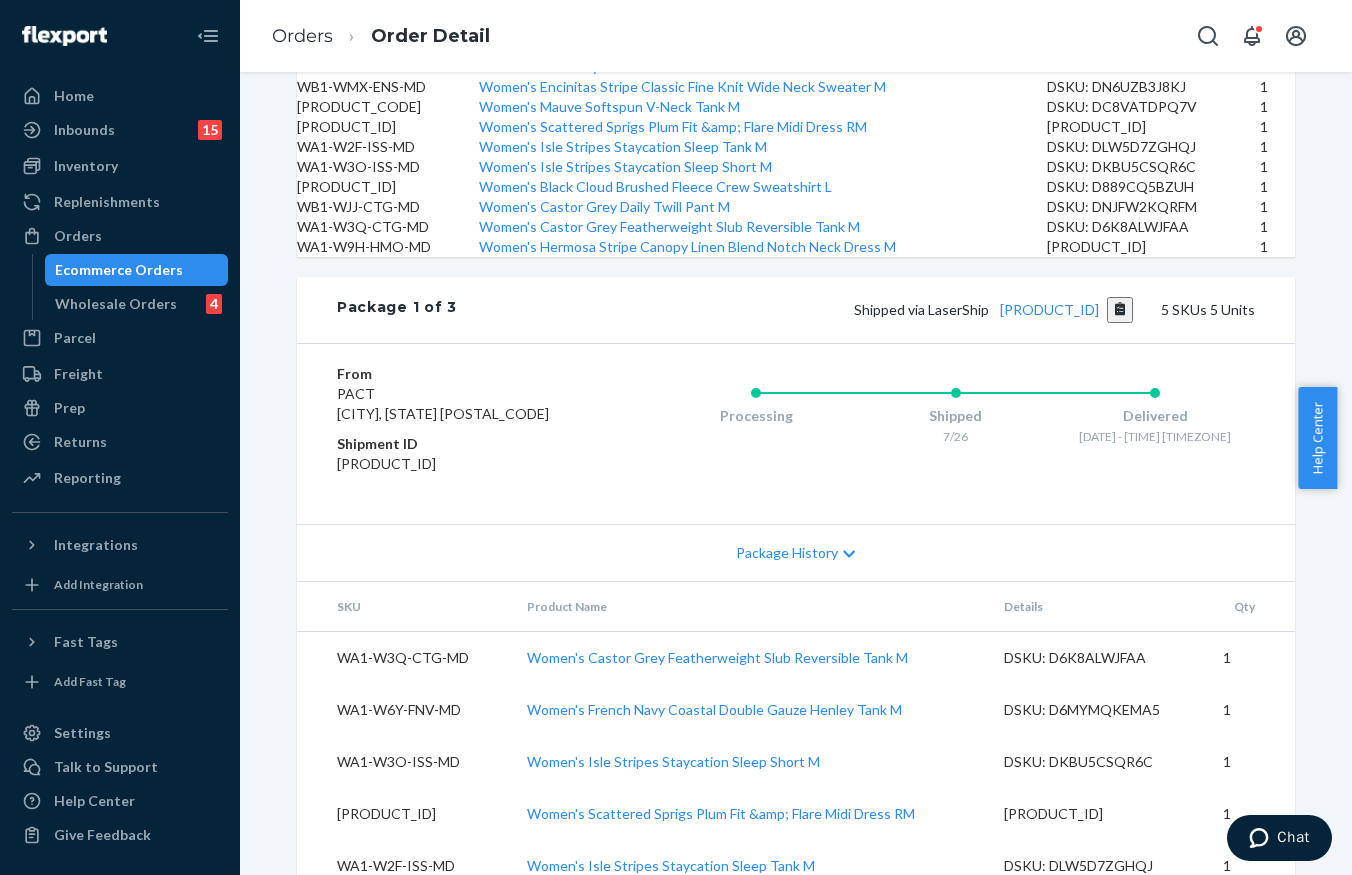 scroll, scrollTop: 800, scrollLeft: 0, axis: vertical 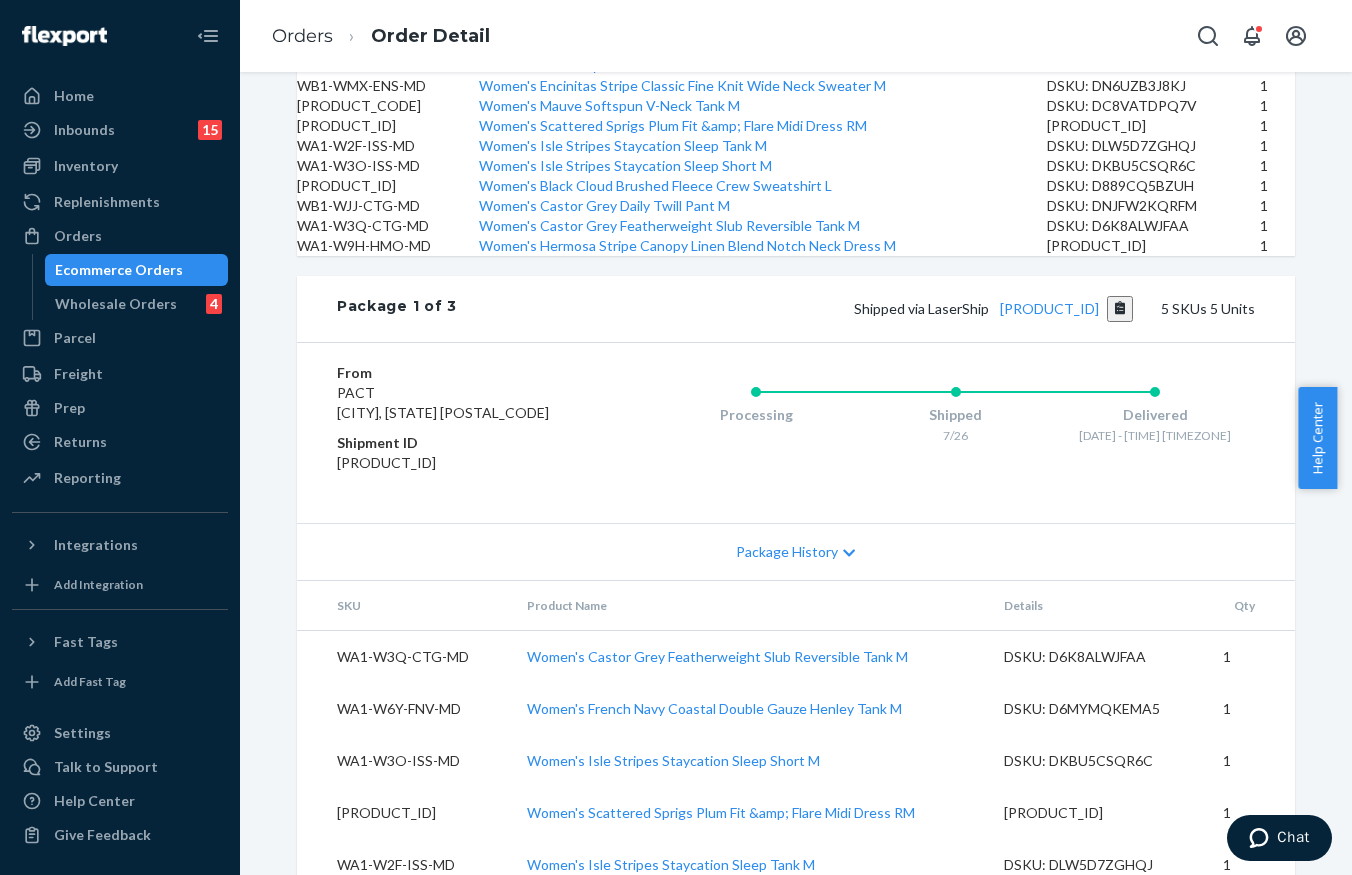 click on "Orders Order Detail" at bounding box center [796, 36] 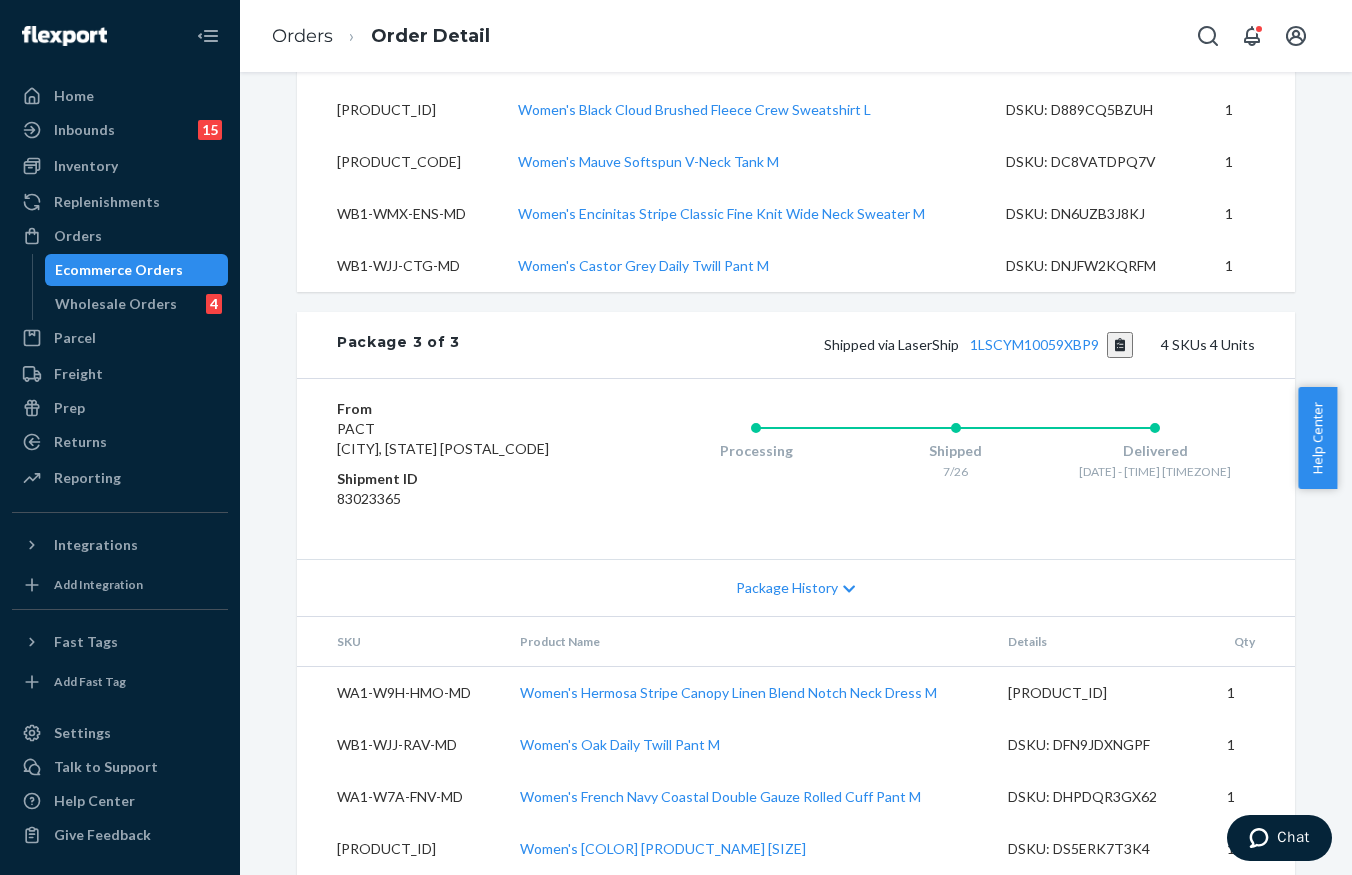 scroll, scrollTop: 2257, scrollLeft: 0, axis: vertical 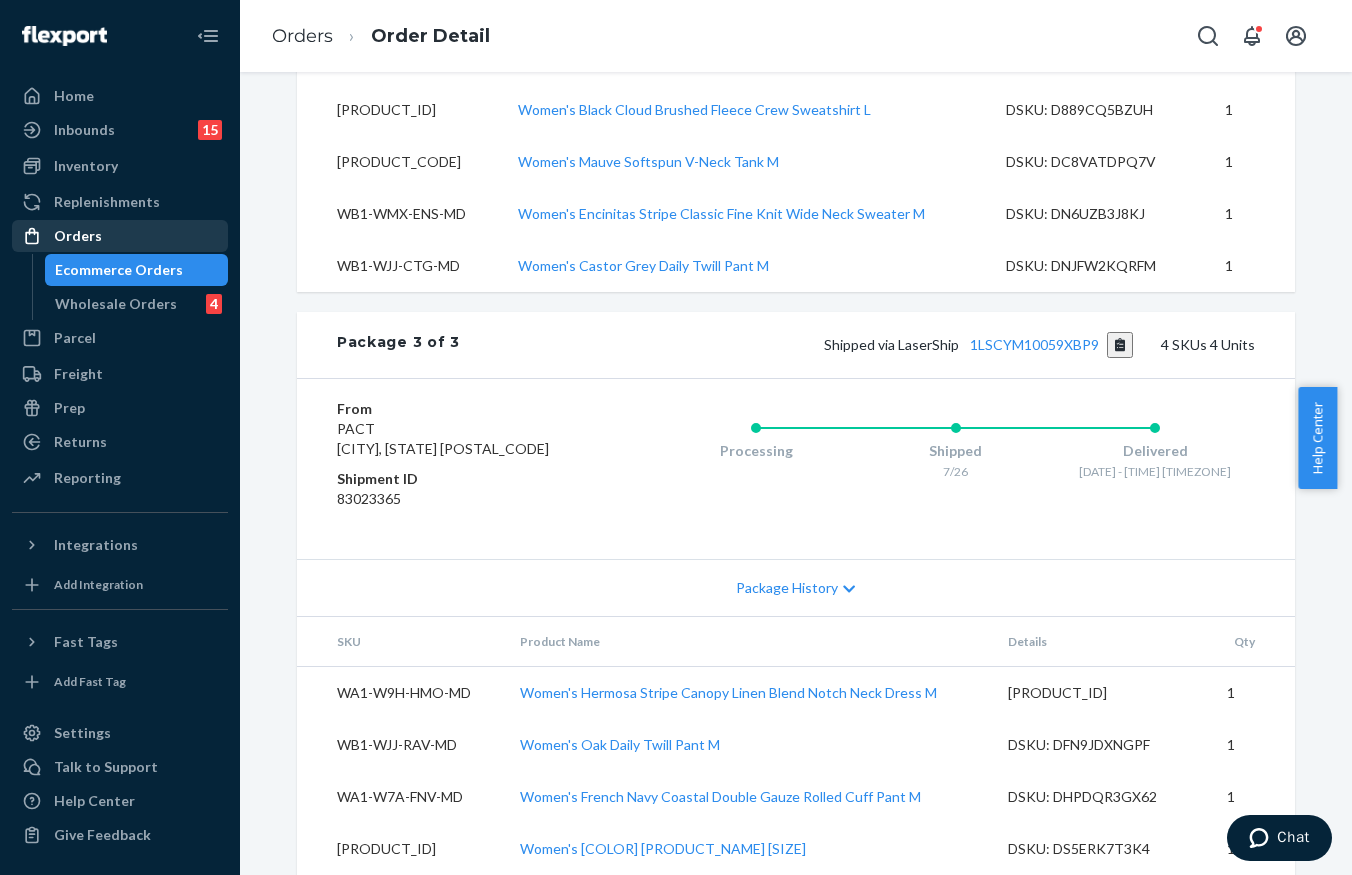click on "Orders" at bounding box center [120, 236] 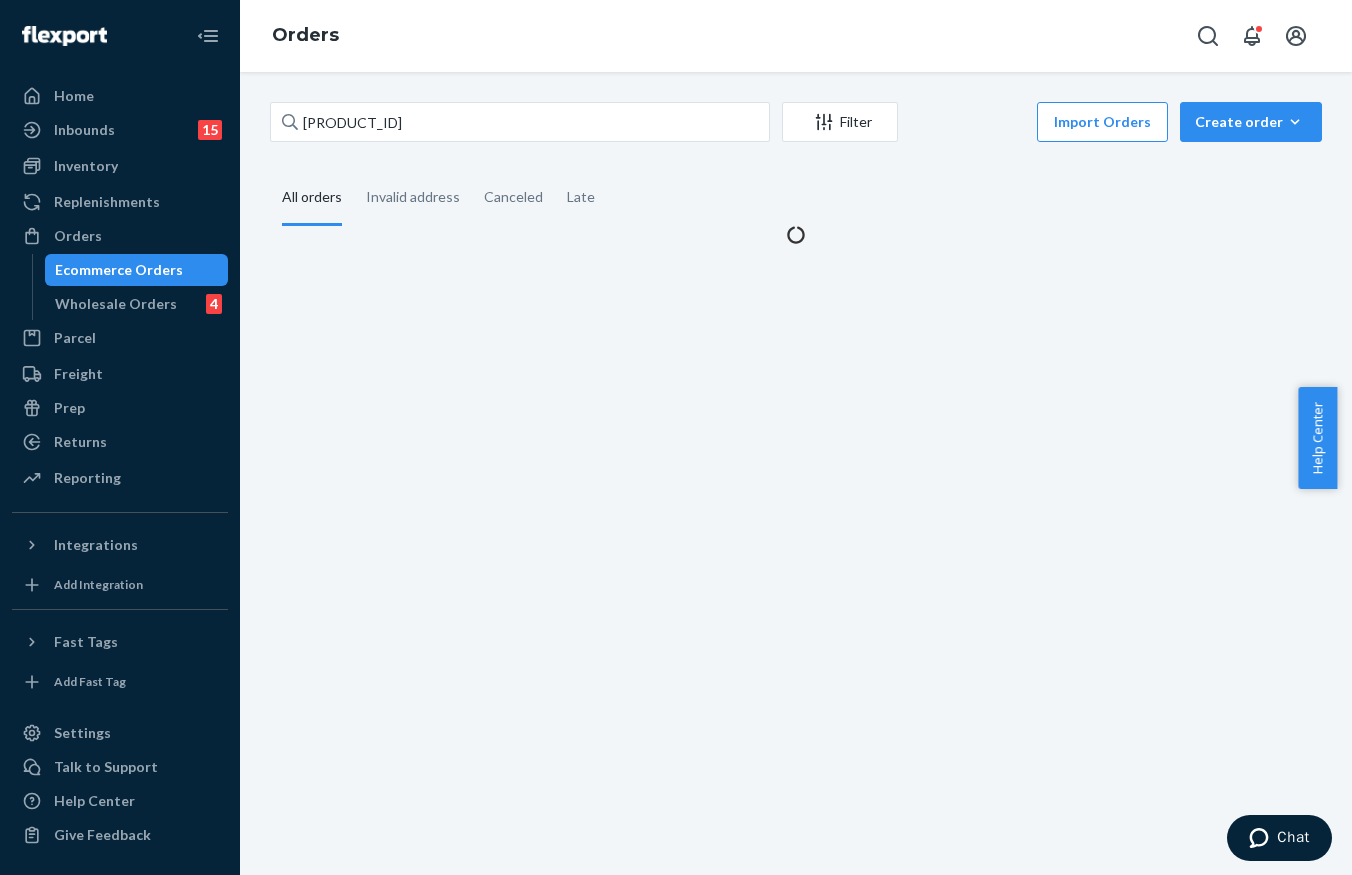 scroll, scrollTop: 0, scrollLeft: 0, axis: both 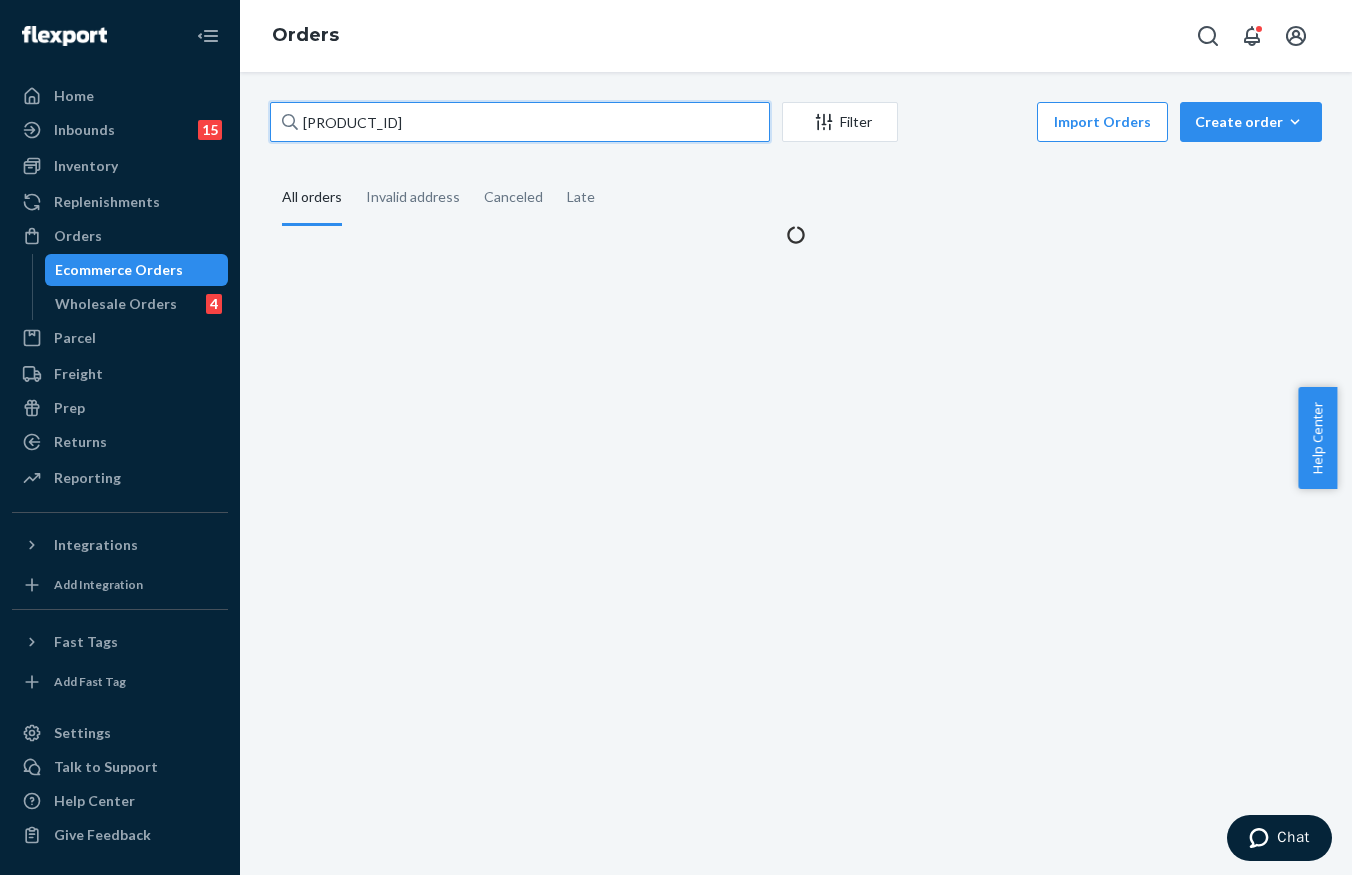 click on "[PRODUCT_ID]" at bounding box center (520, 122) 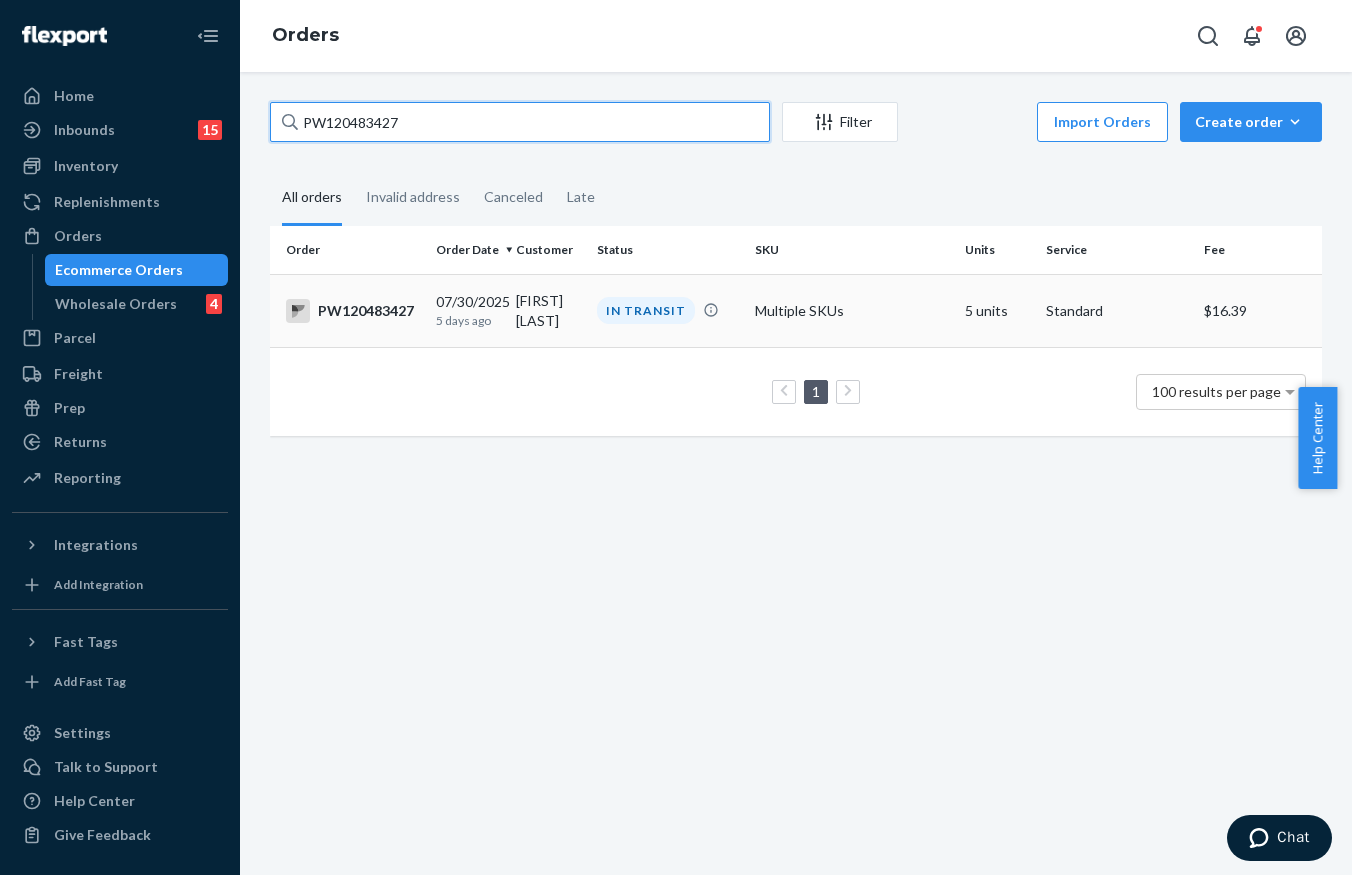 type on "PW120483427" 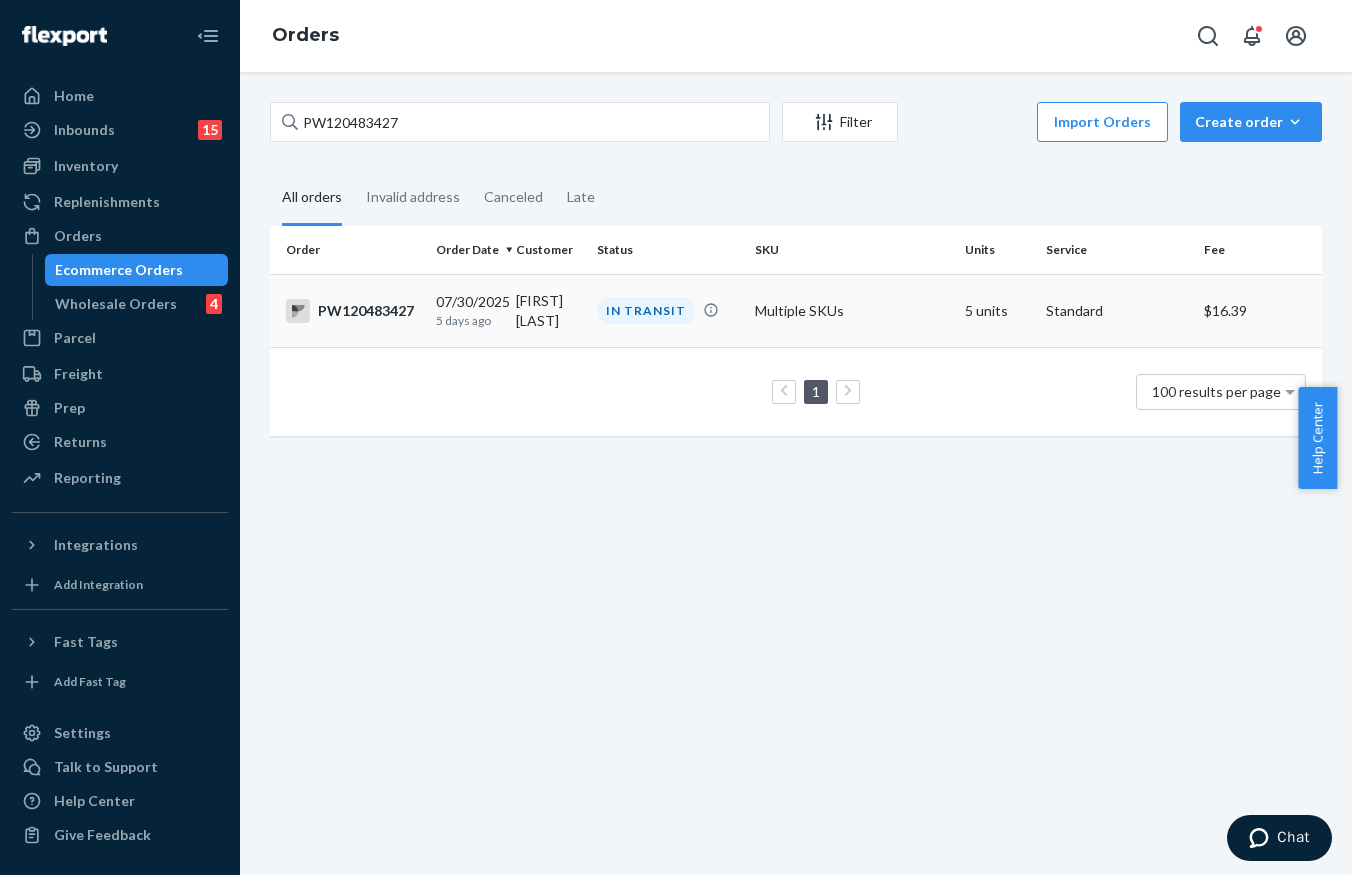 click on "[FIRST] [LAST]" at bounding box center [548, 310] 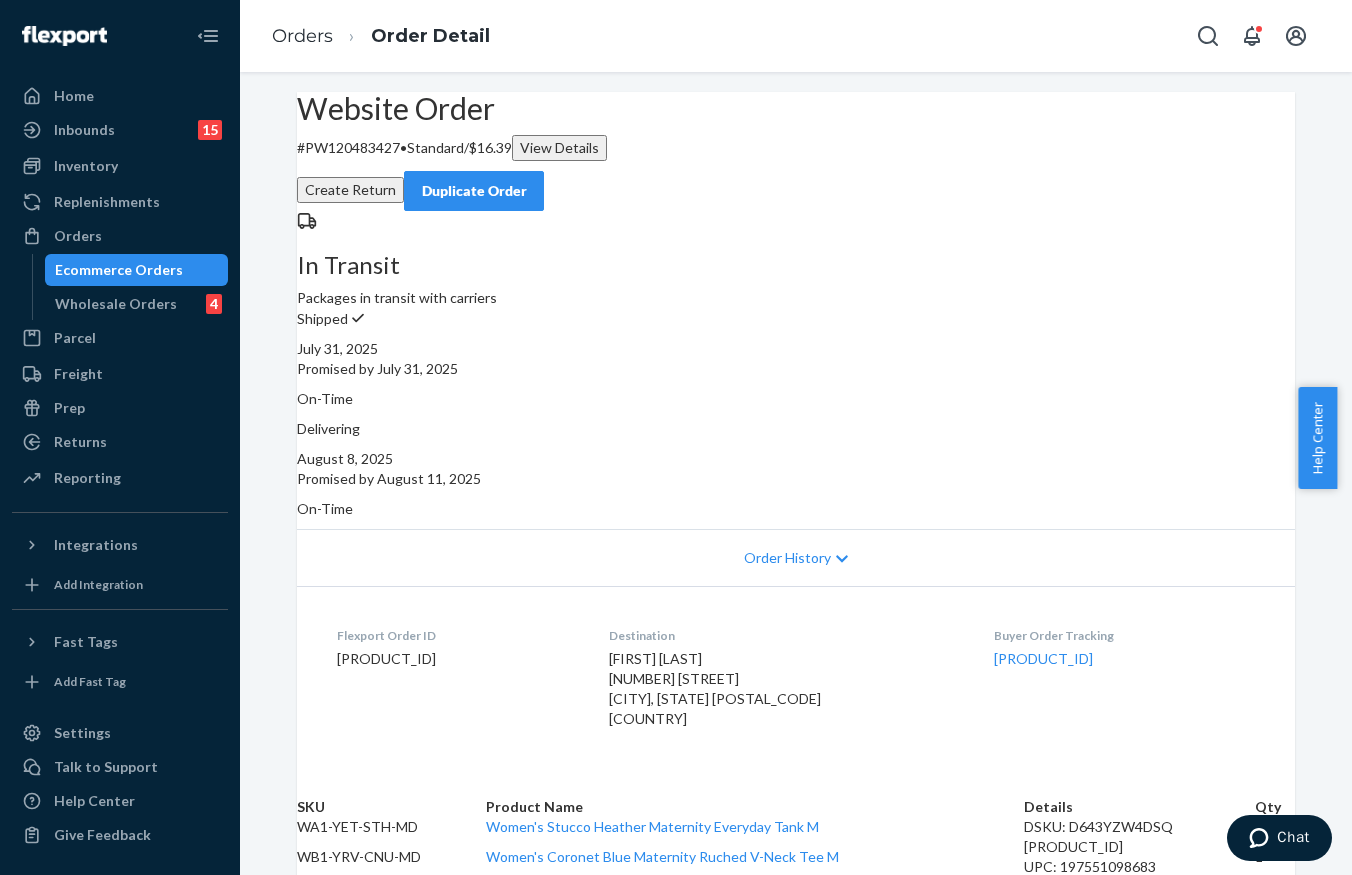 click on "In Transit Packages in transit with carriers" at bounding box center [796, 259] 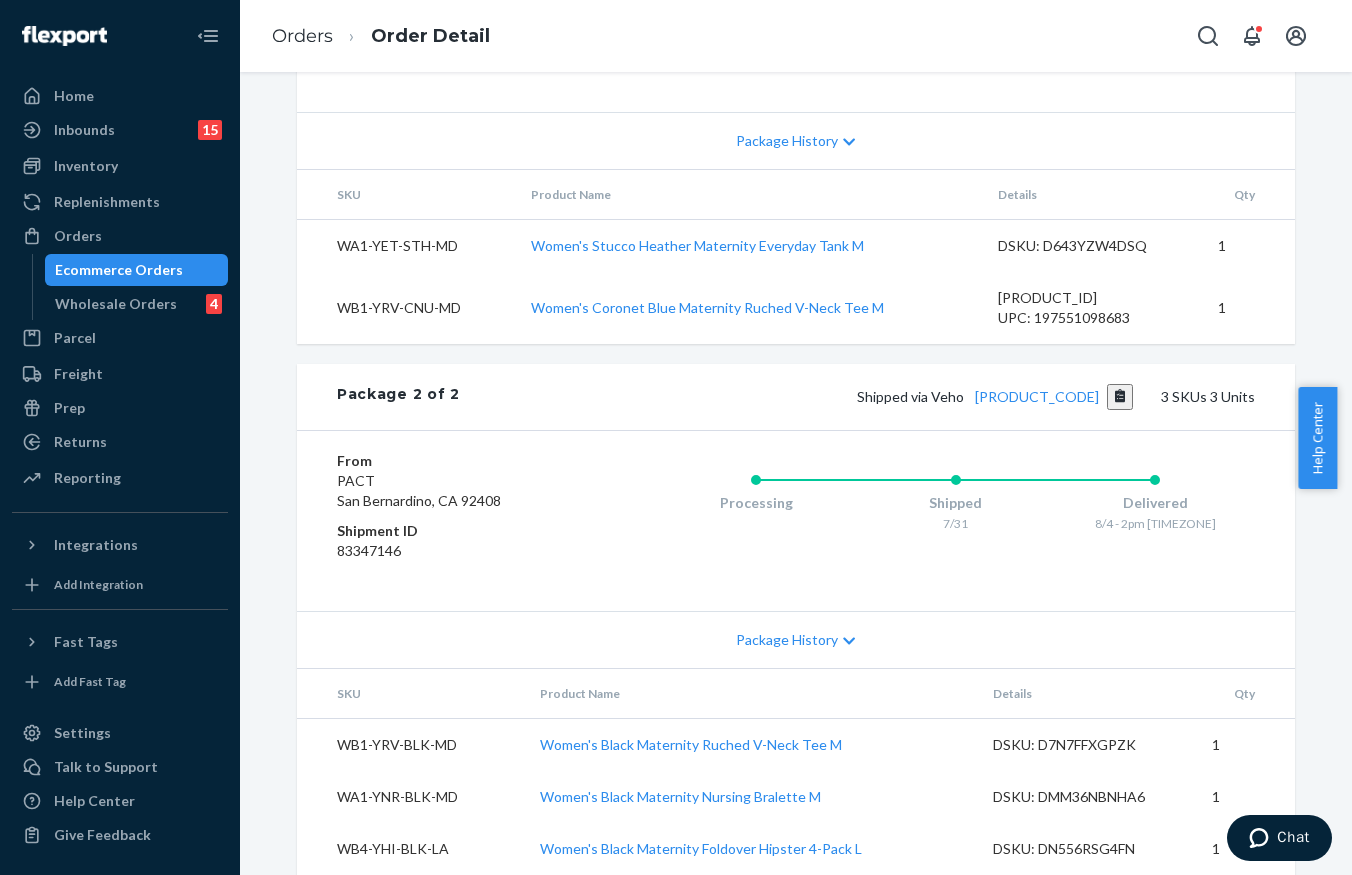 scroll, scrollTop: 900, scrollLeft: 0, axis: vertical 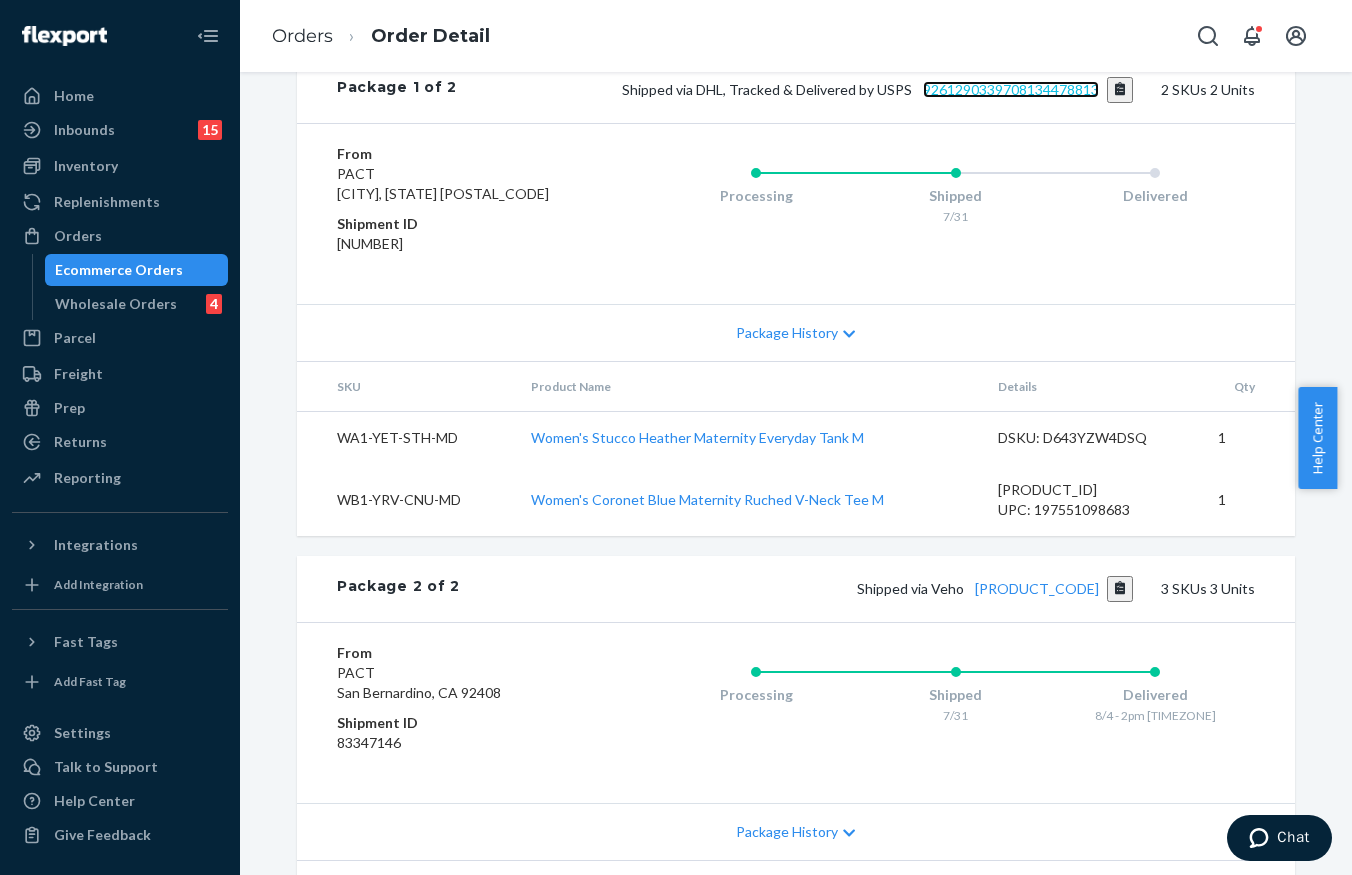 click on "9261290339708134478813" at bounding box center [1011, 89] 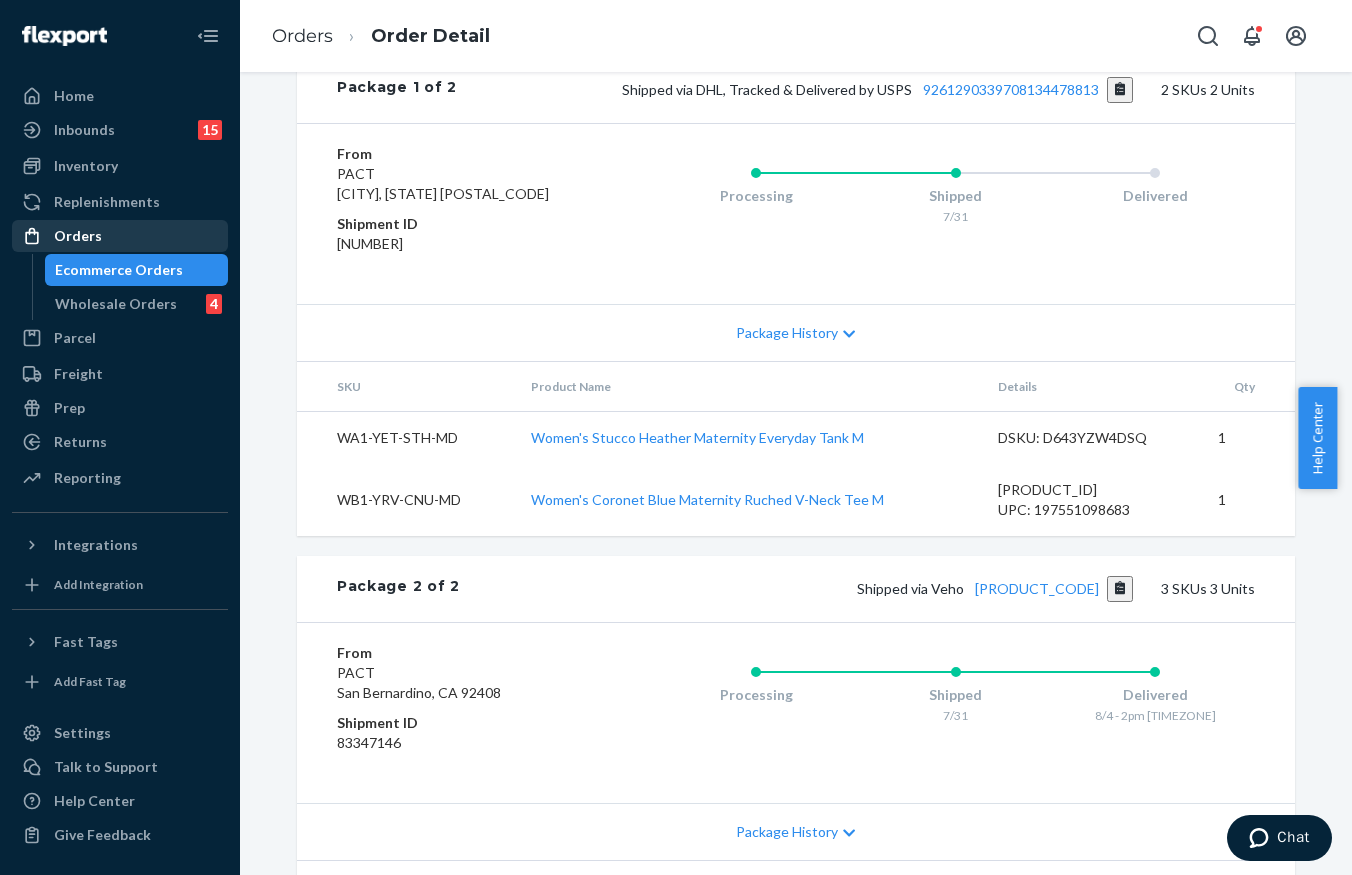 click on "Orders" at bounding box center (120, 236) 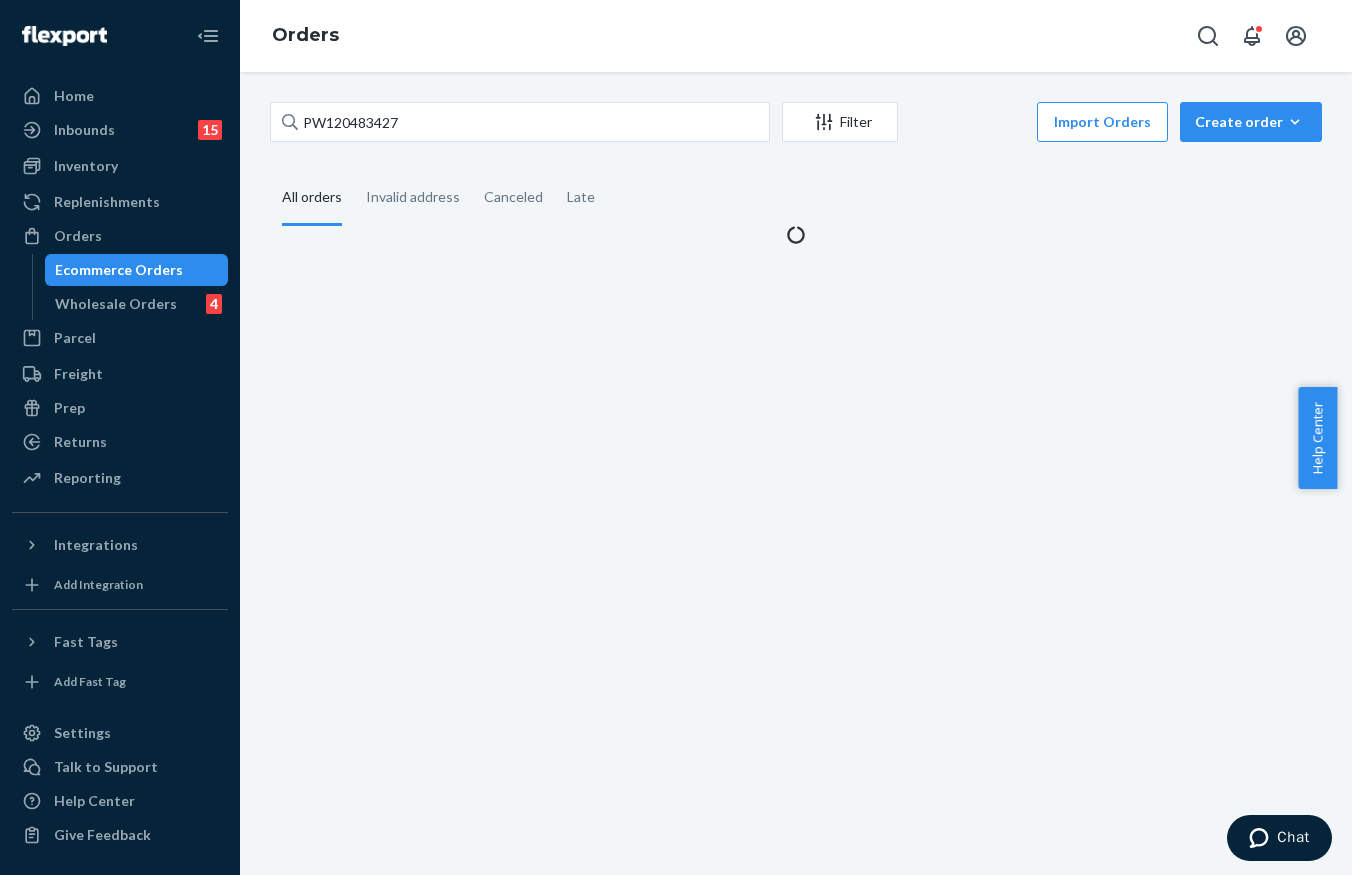 scroll, scrollTop: 0, scrollLeft: 0, axis: both 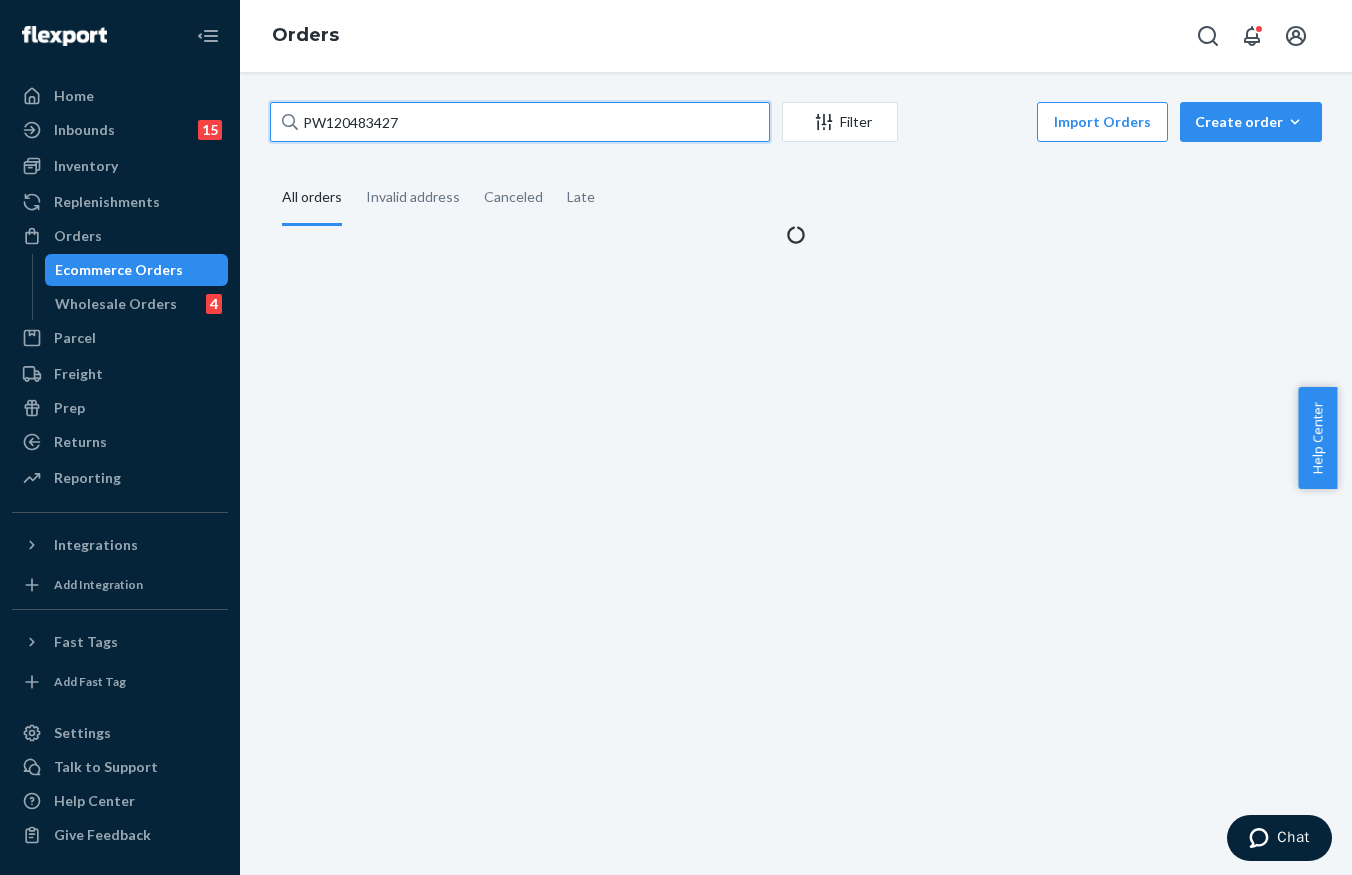 click on "PW120483427" at bounding box center (520, 122) 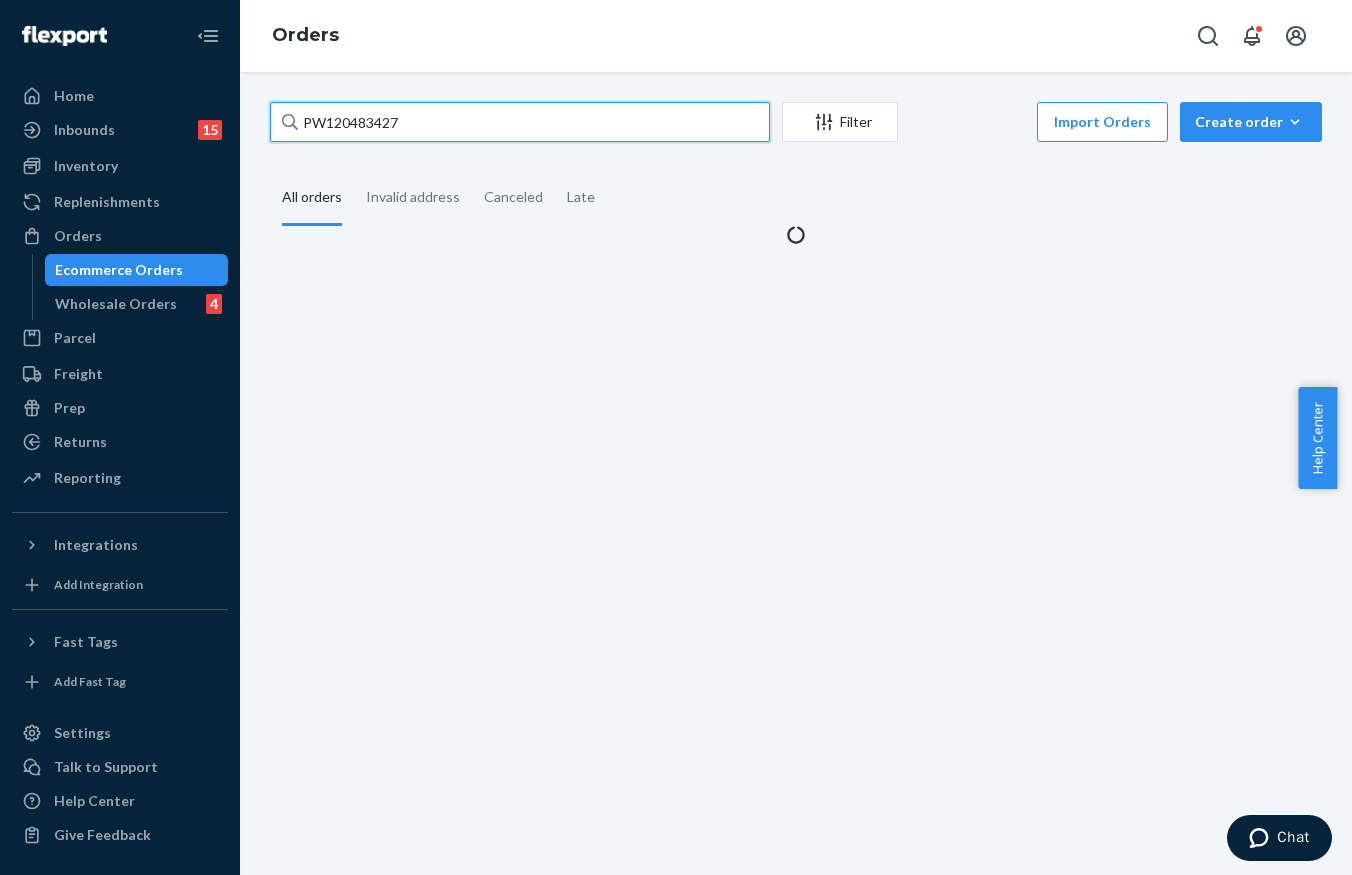 paste on "6616" 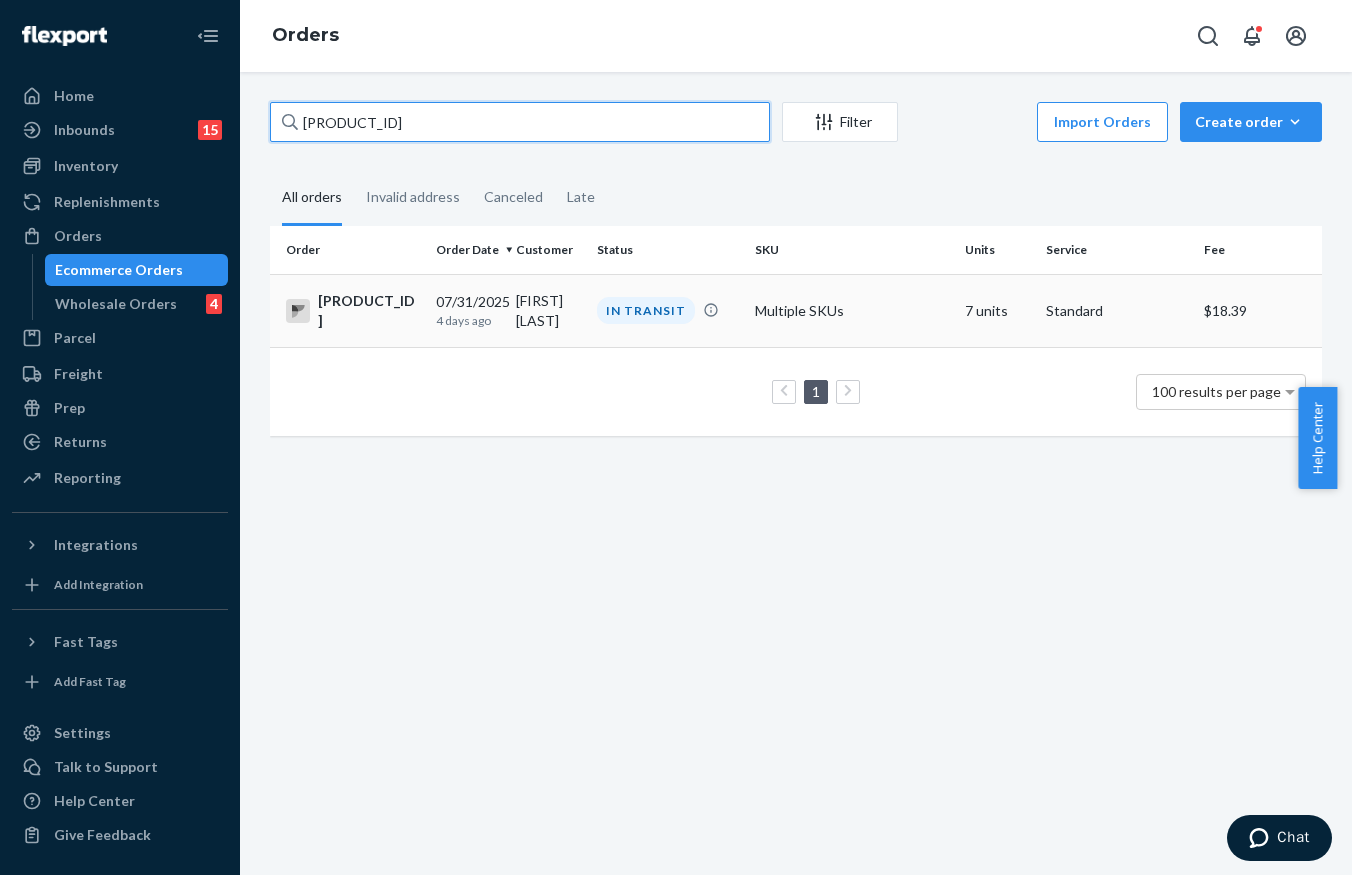 type on "[PRODUCT_ID]" 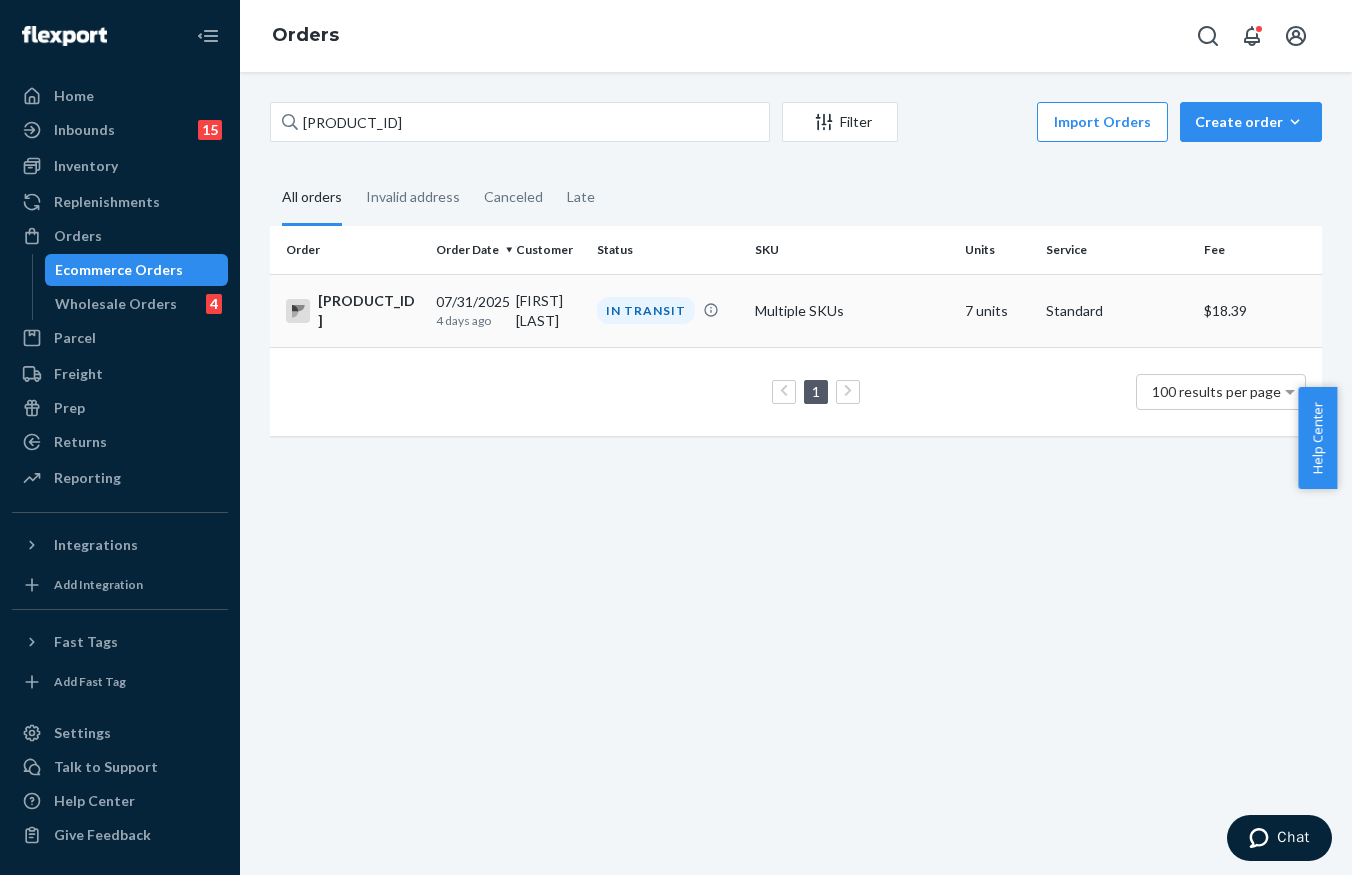 click on "IN TRANSIT" at bounding box center (646, 310) 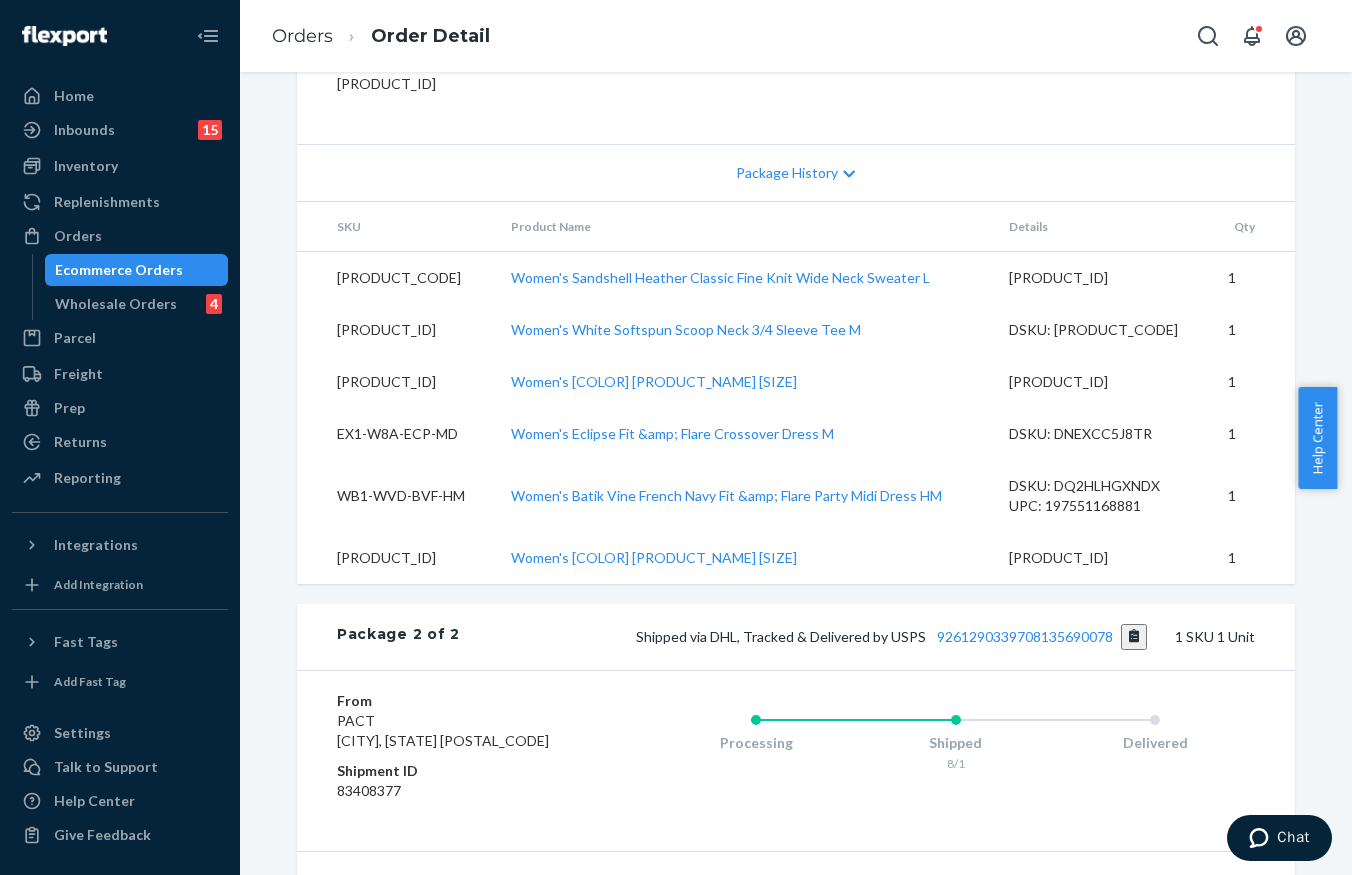 scroll, scrollTop: 1490, scrollLeft: 0, axis: vertical 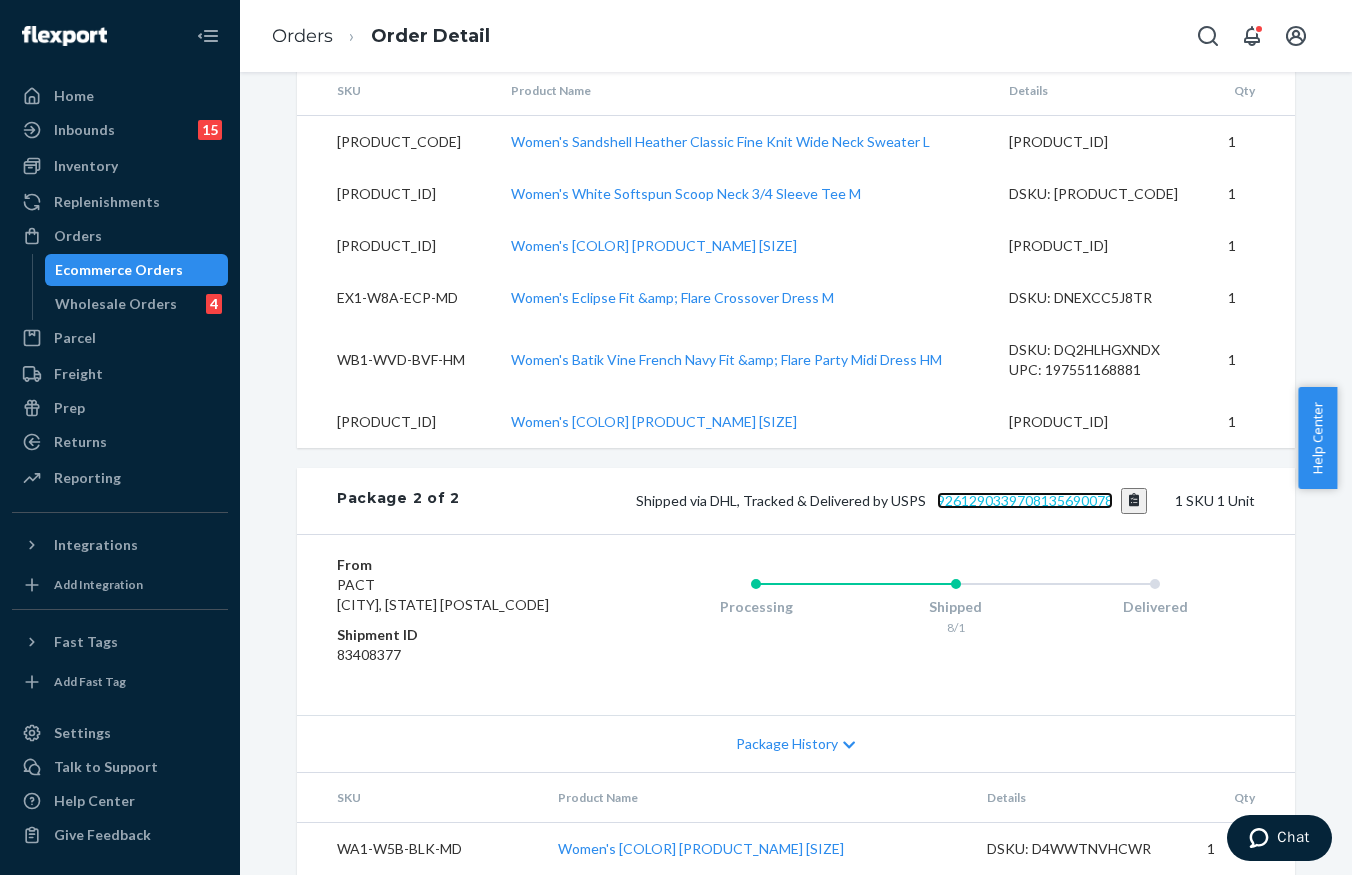 click on "9261290339708135690078" at bounding box center (1025, 500) 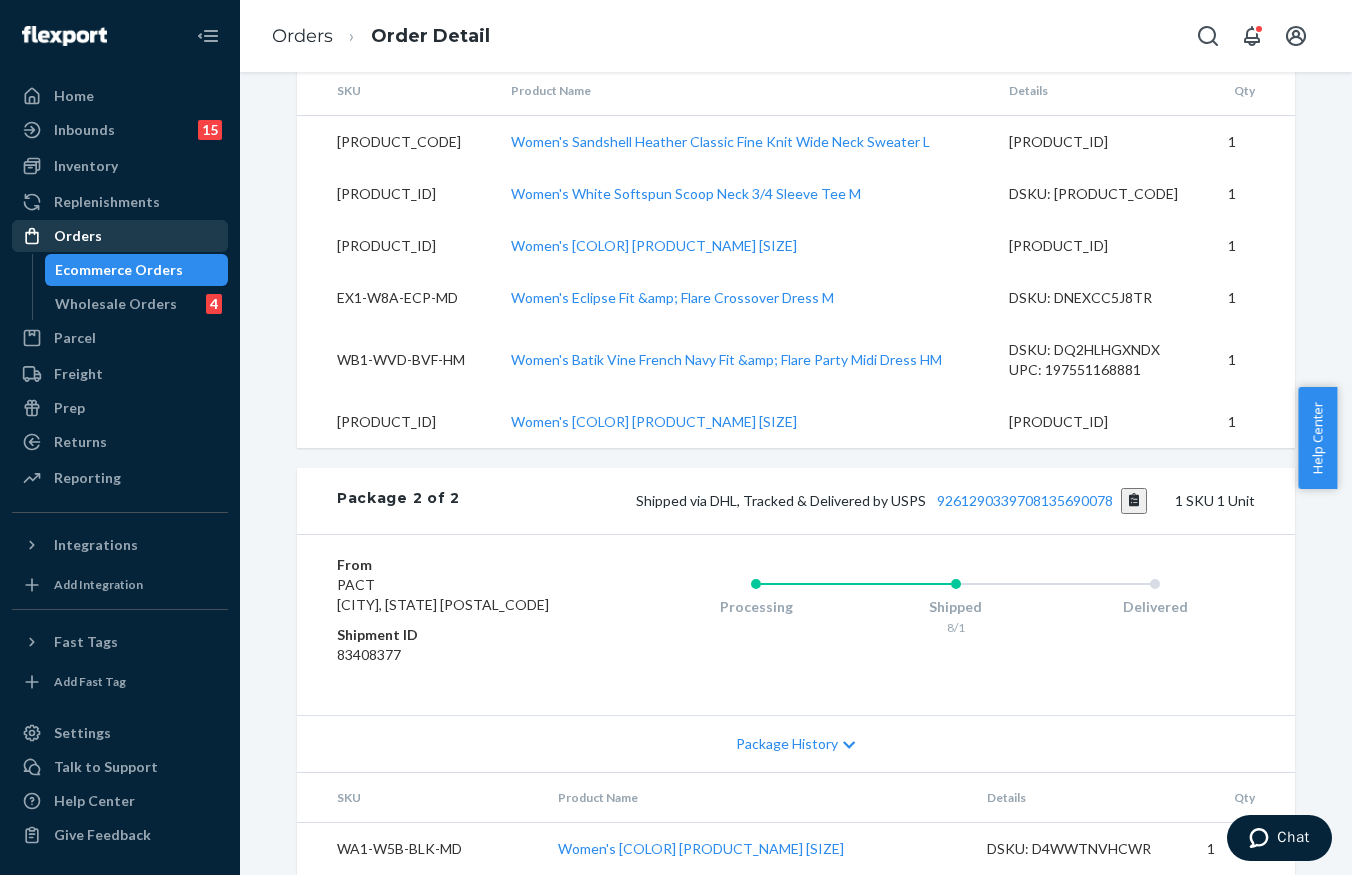 click on "Orders" at bounding box center (120, 236) 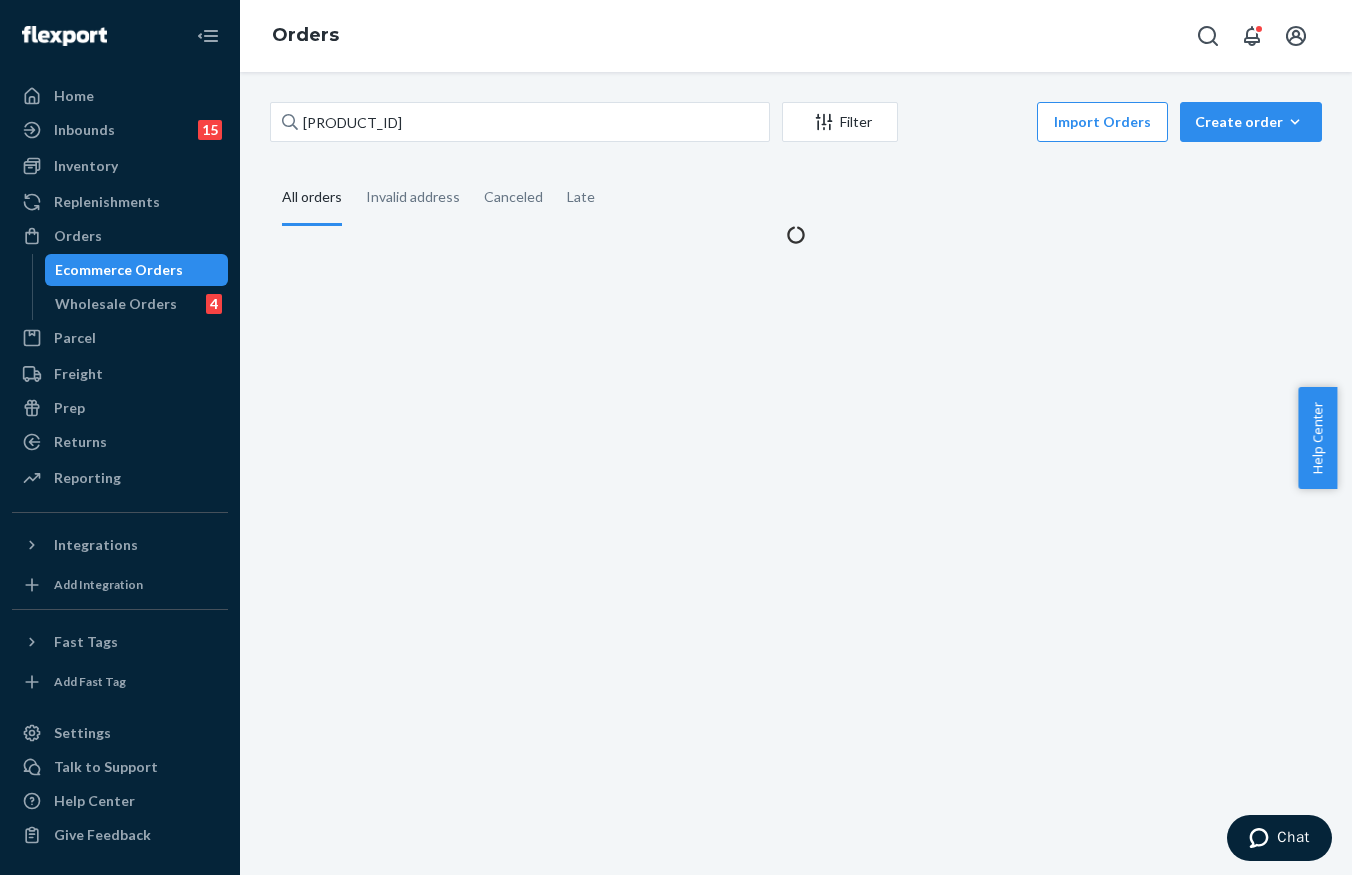 scroll, scrollTop: 0, scrollLeft: 0, axis: both 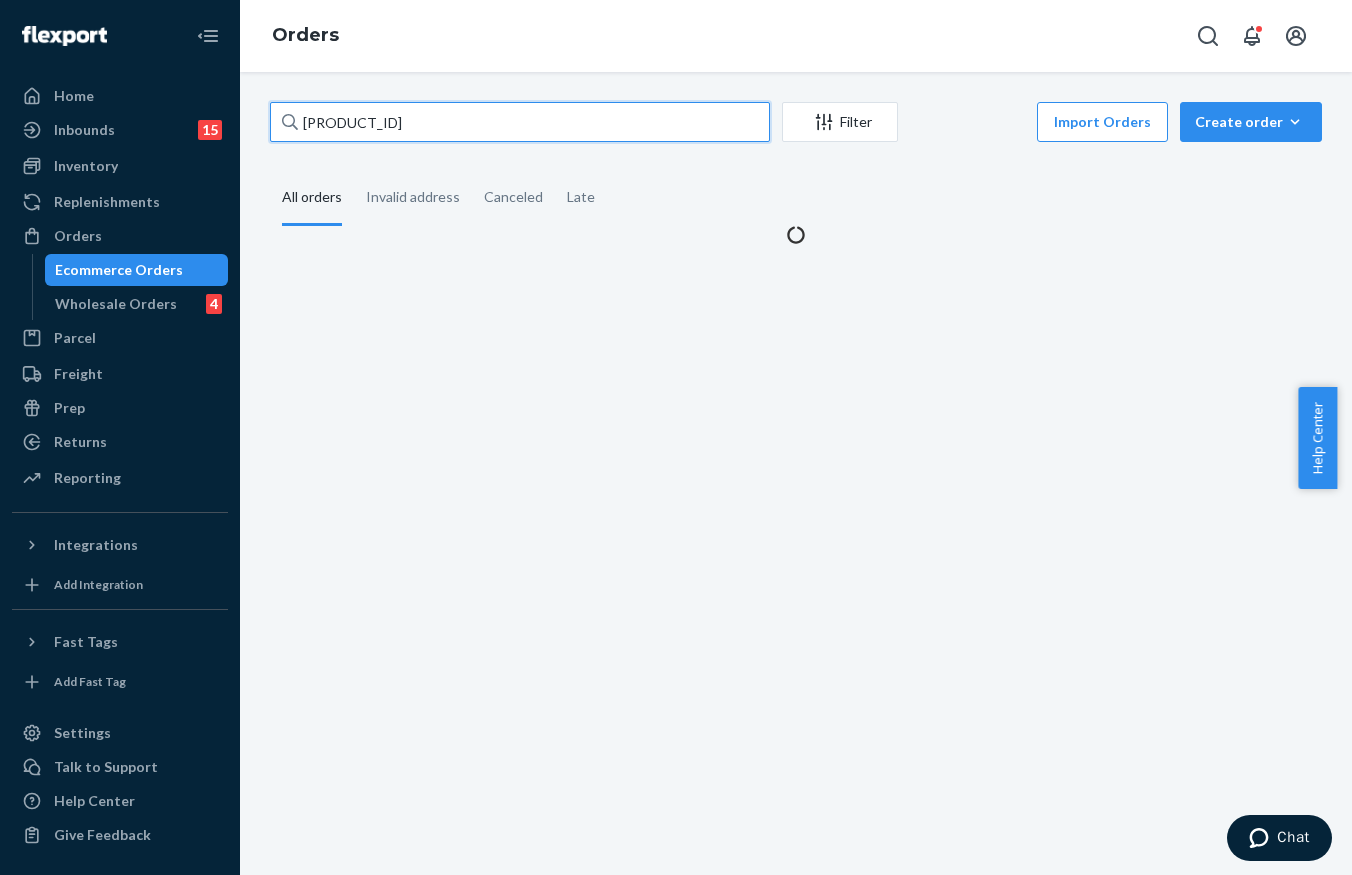 click on "[PRODUCT_ID]" at bounding box center (520, 122) 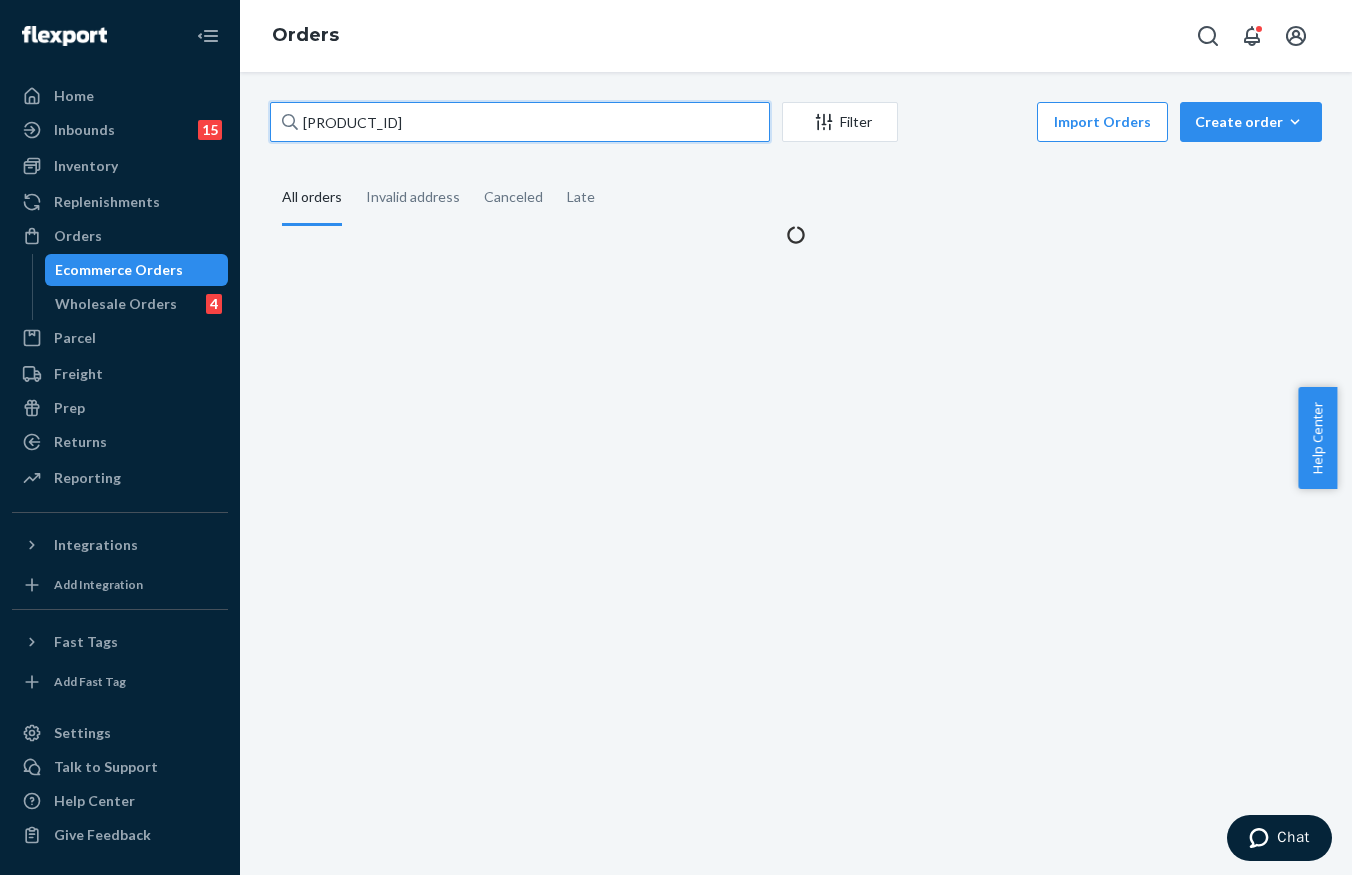 paste on "98319" 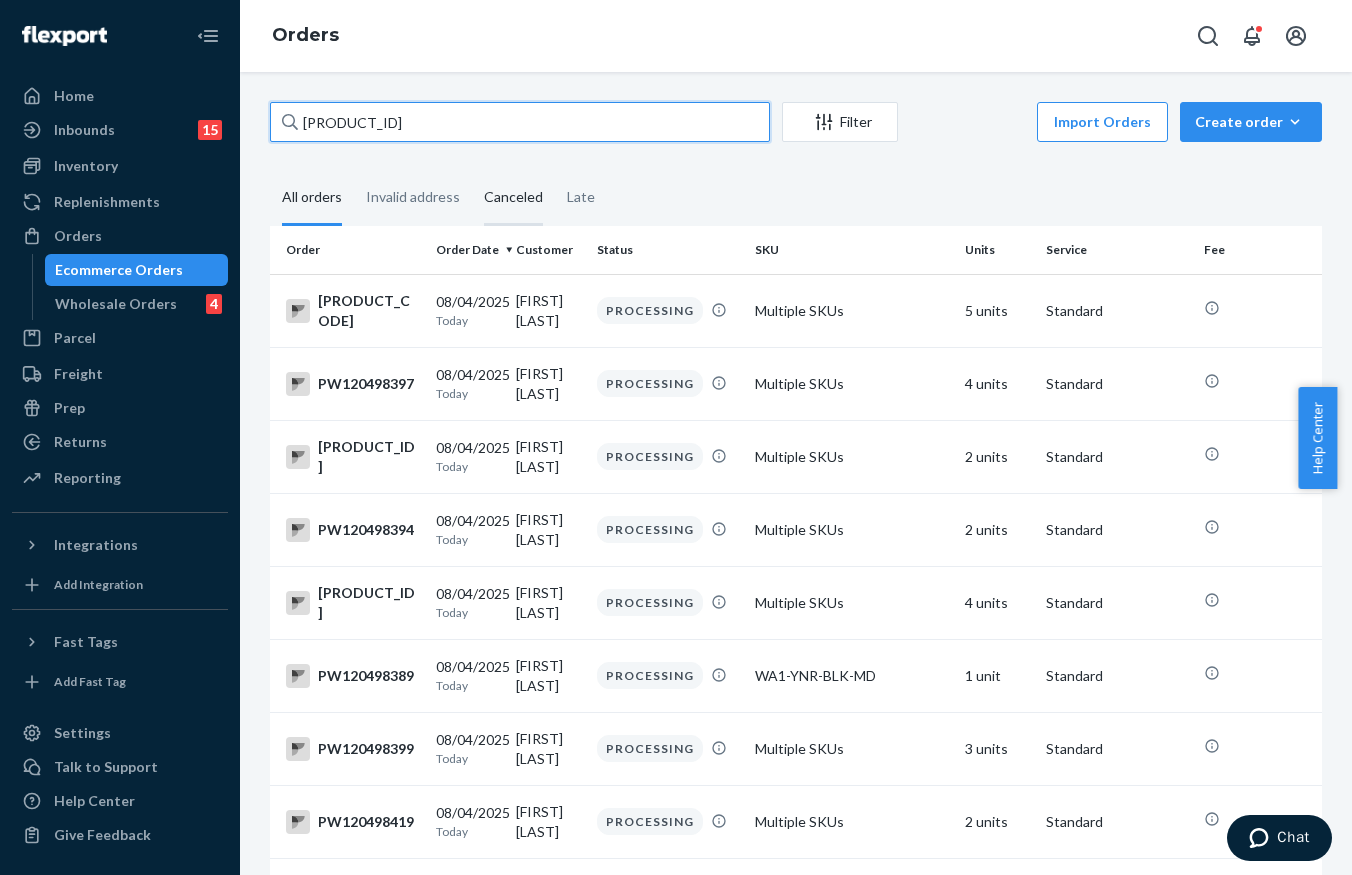 type on "[PRODUCT_ID]" 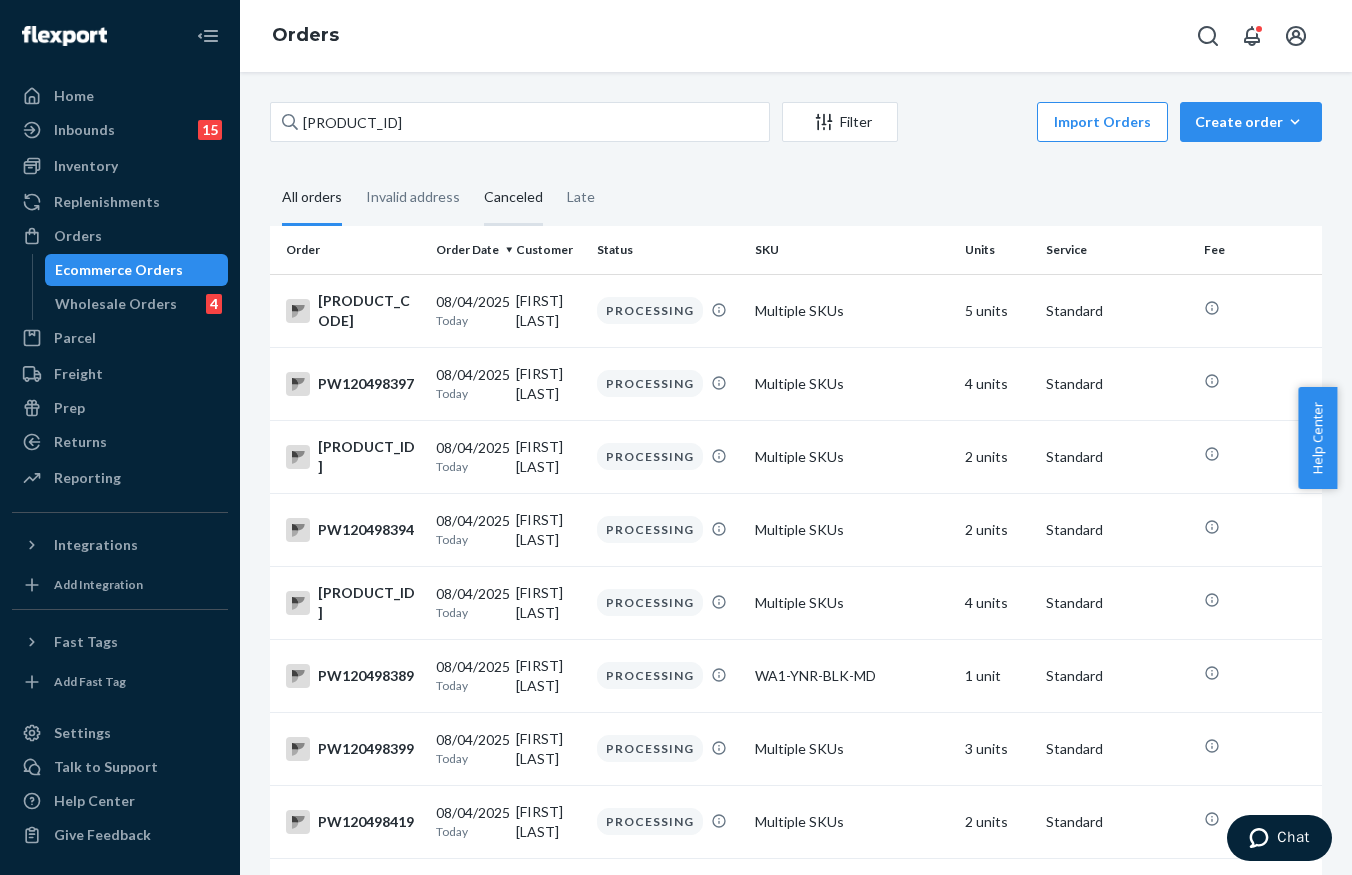 click on "Canceled" at bounding box center [513, 198] 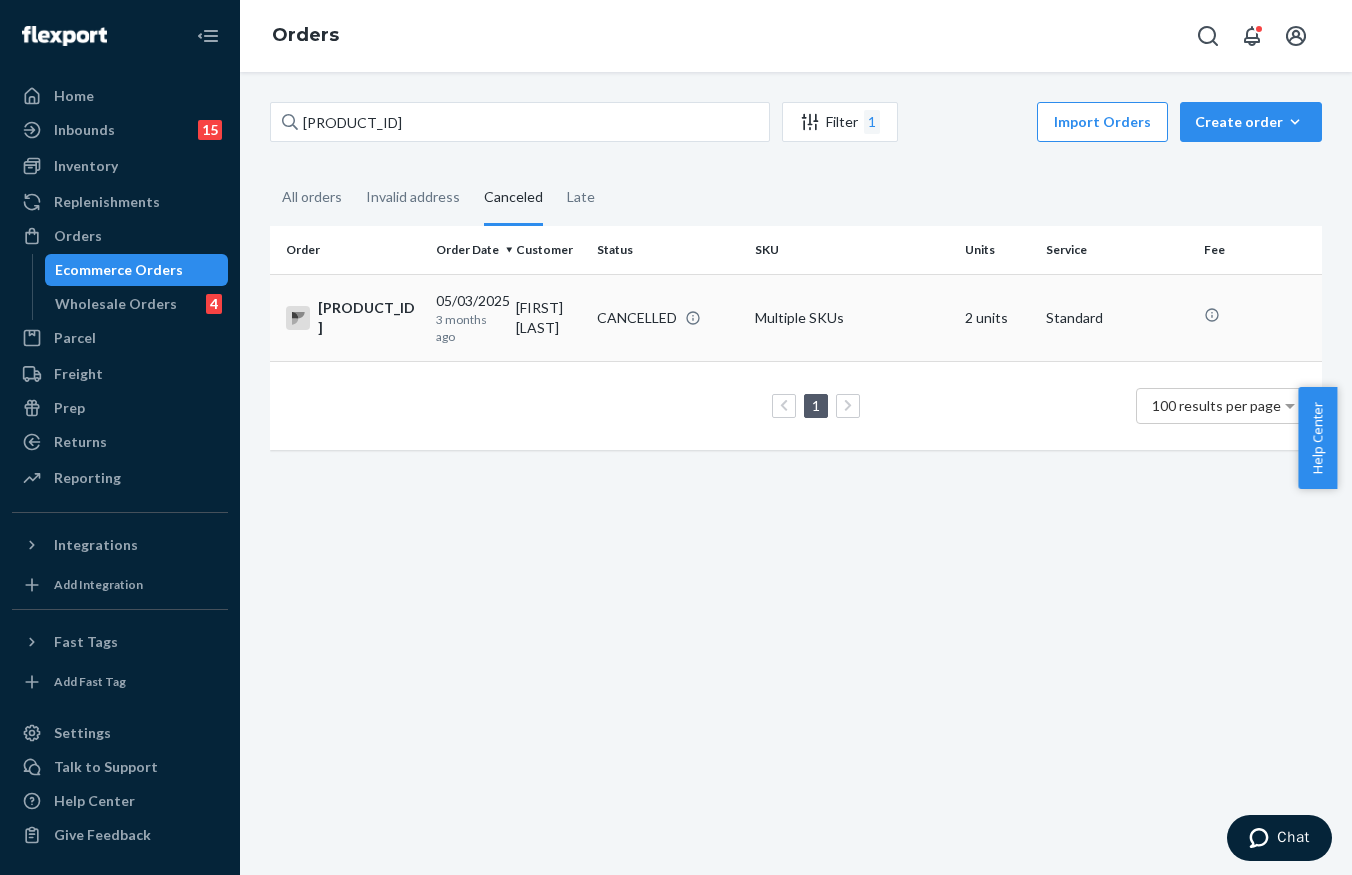 click on "[FIRST] [LAST]" at bounding box center (548, 317) 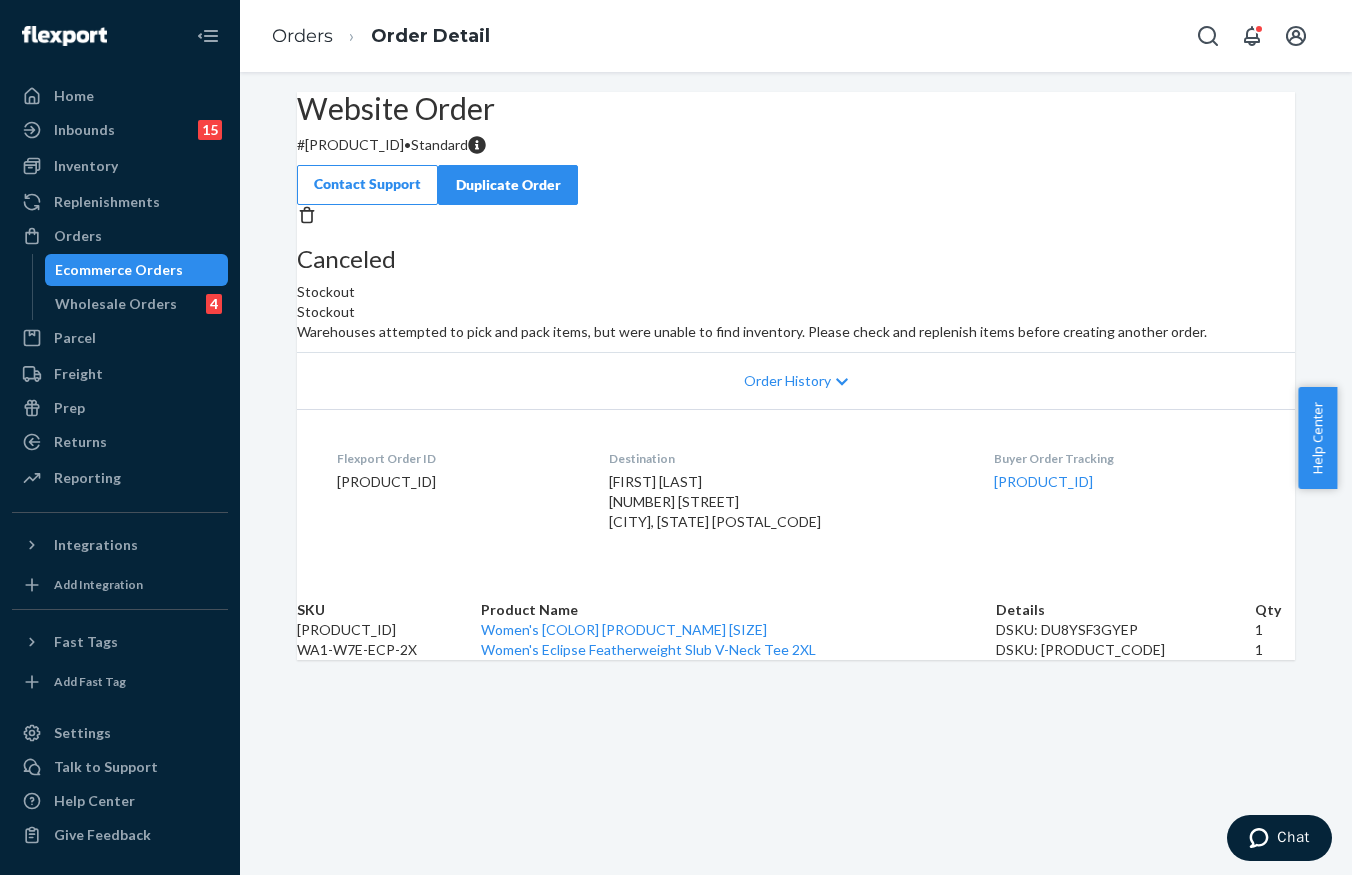 scroll, scrollTop: 19, scrollLeft: 0, axis: vertical 